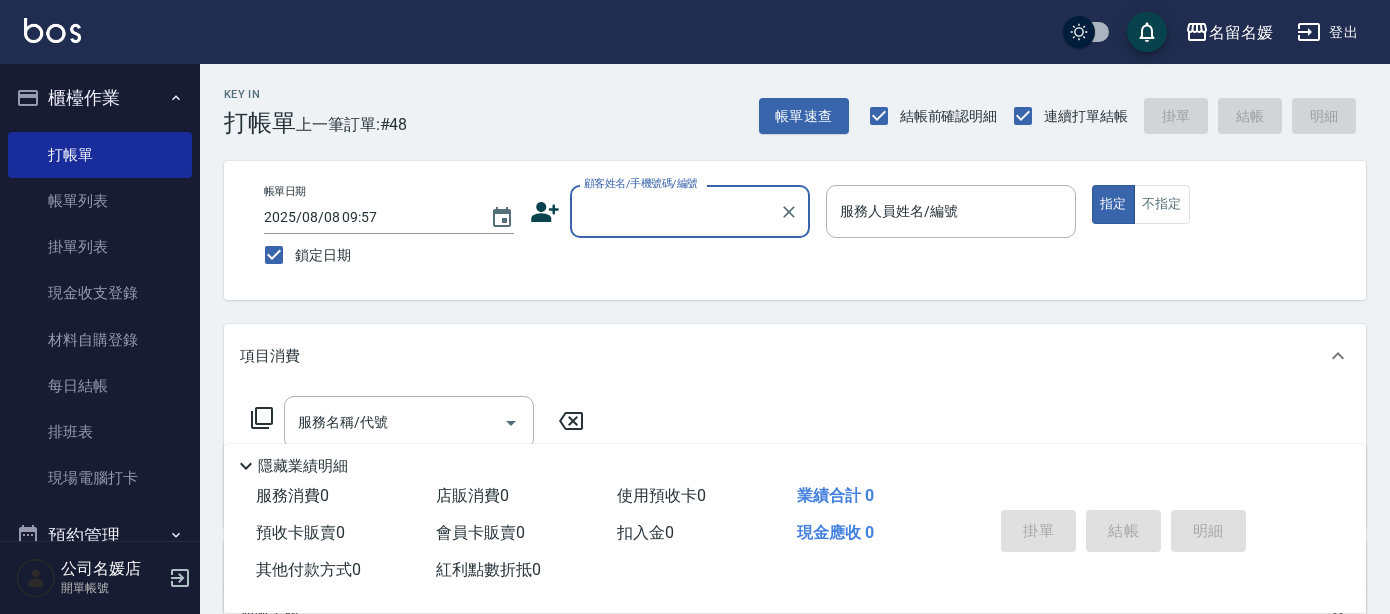 scroll, scrollTop: 0, scrollLeft: 0, axis: both 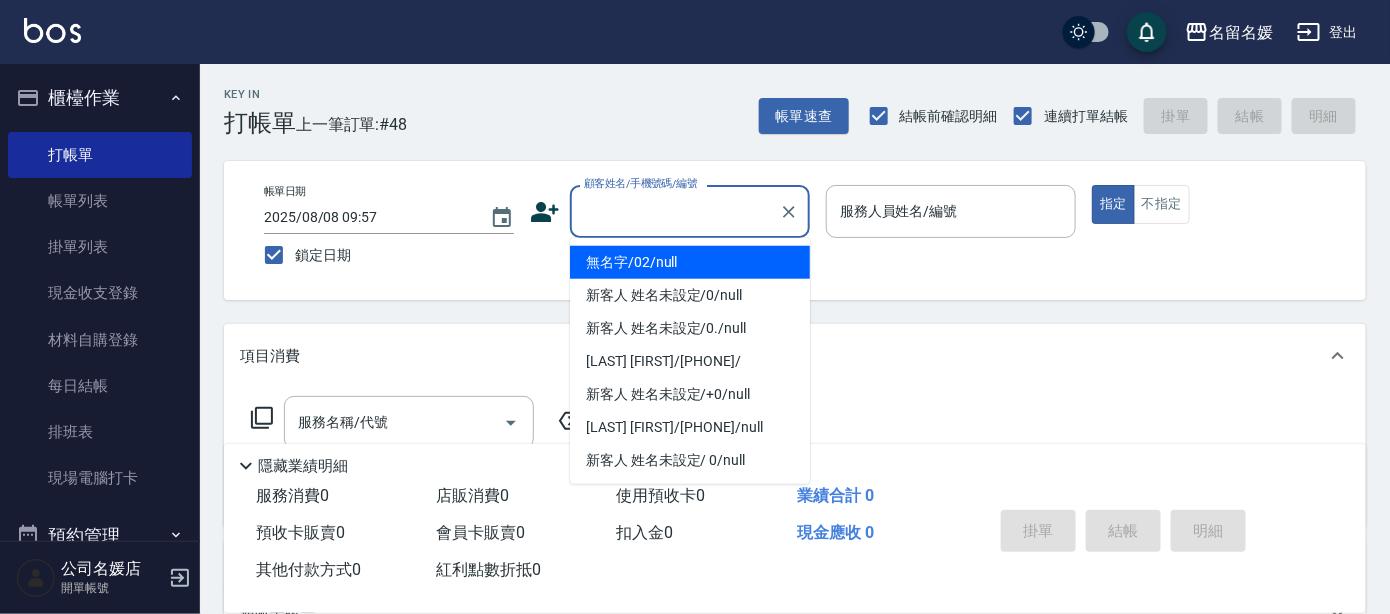 click on "顧客姓名/手機號碼/編號" at bounding box center (675, 211) 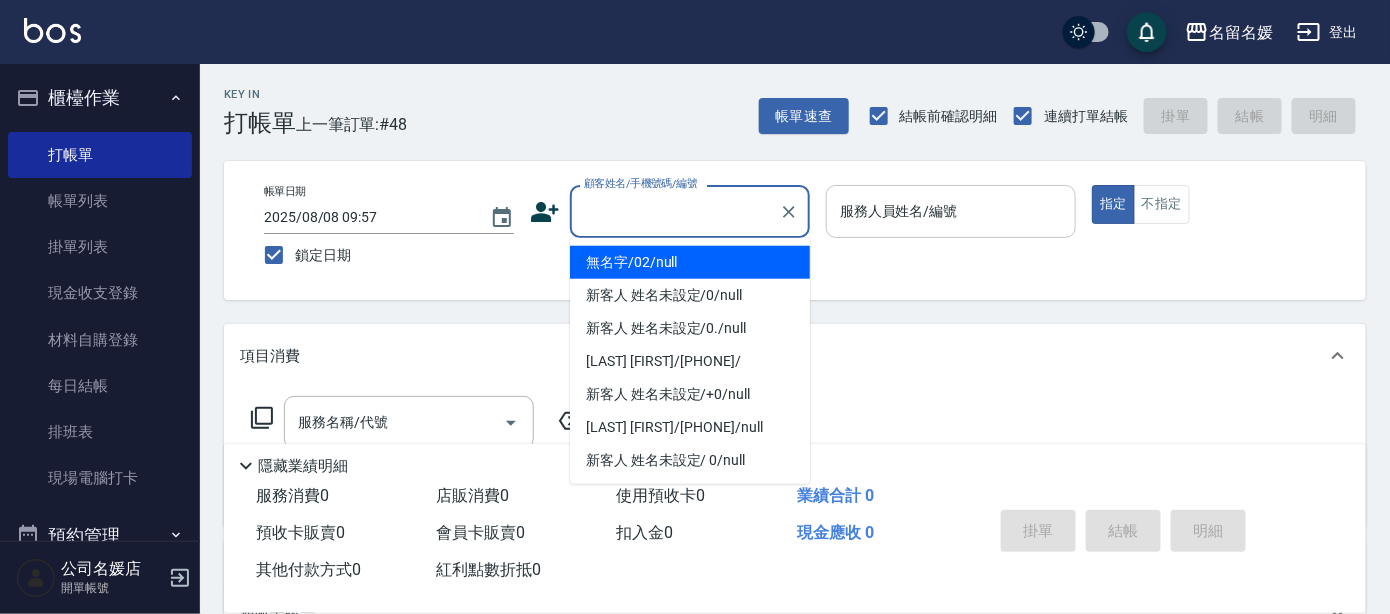 type on "無名字/02/null" 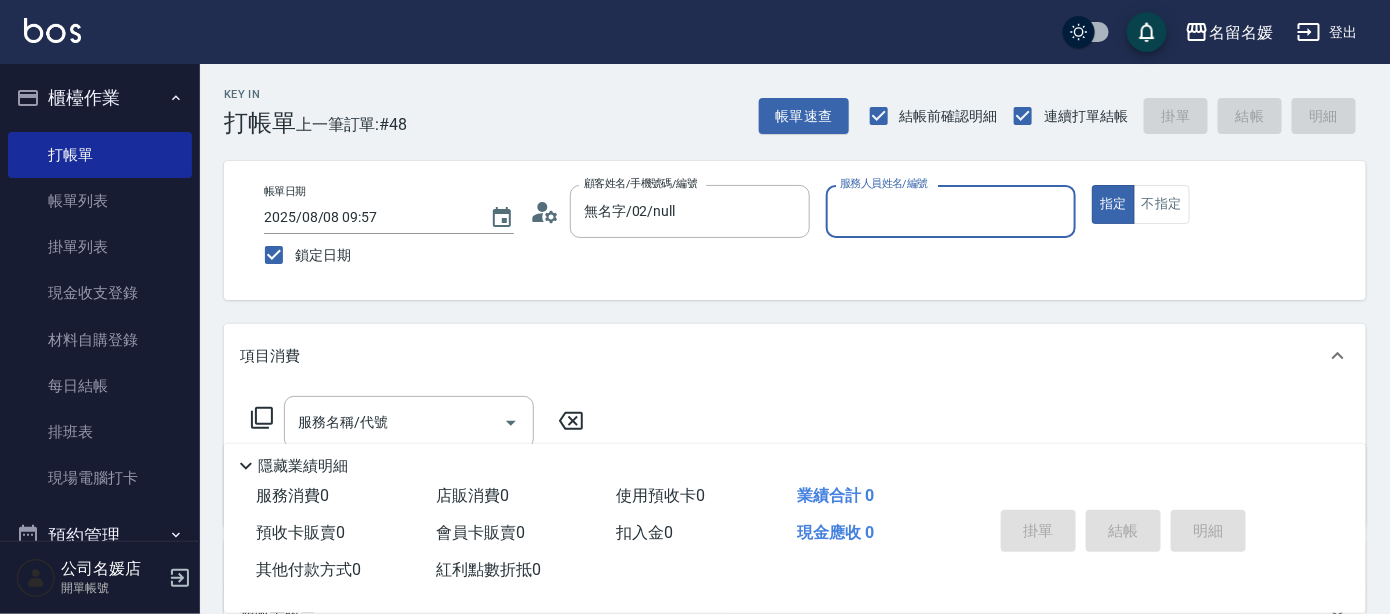 click on "服務人員姓名/編號" at bounding box center [951, 211] 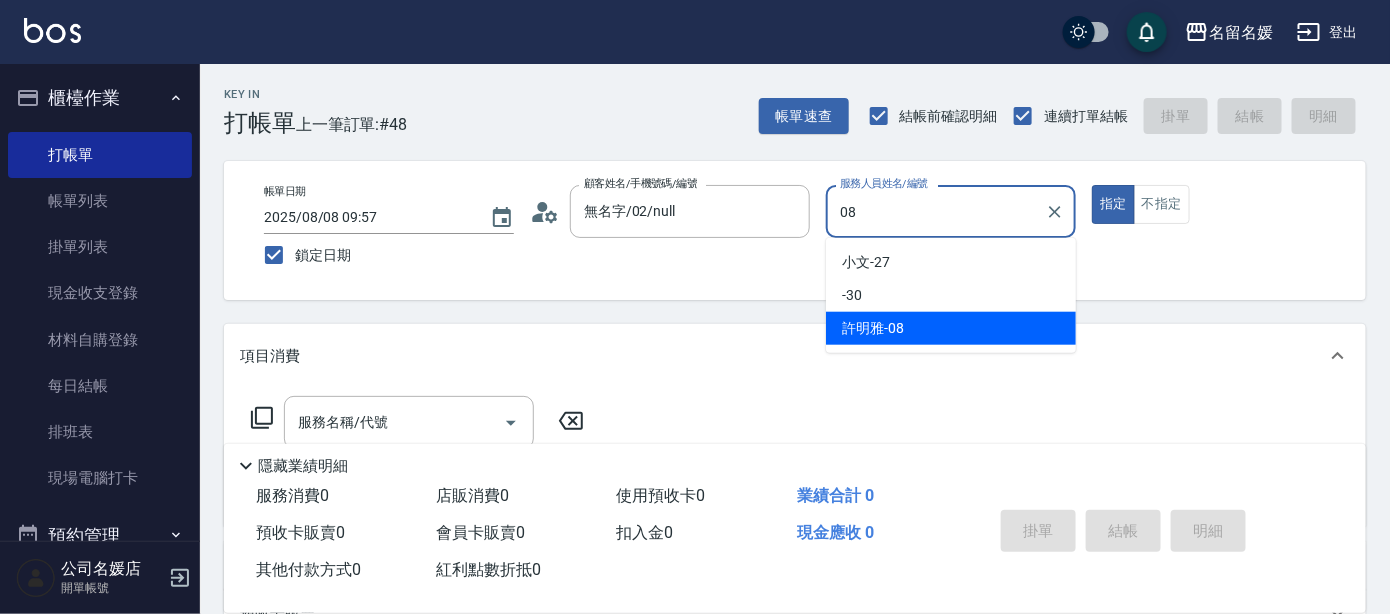 click on "許明雅 -08" at bounding box center (951, 328) 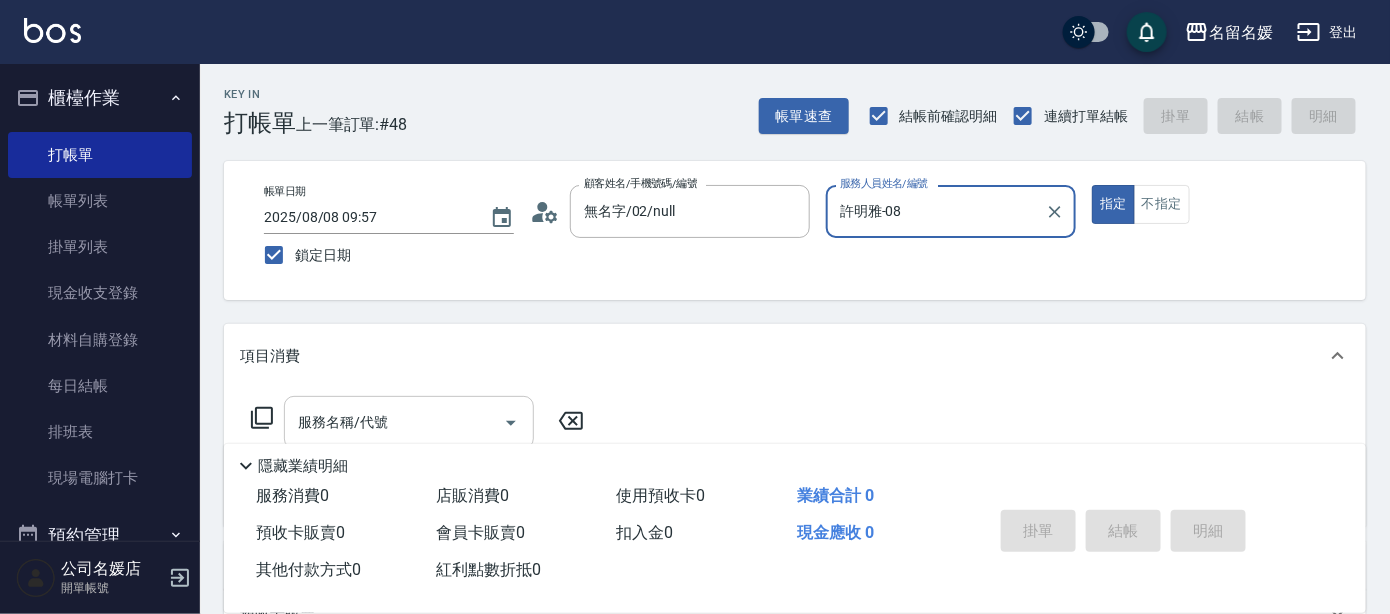 type on "許明雅-08" 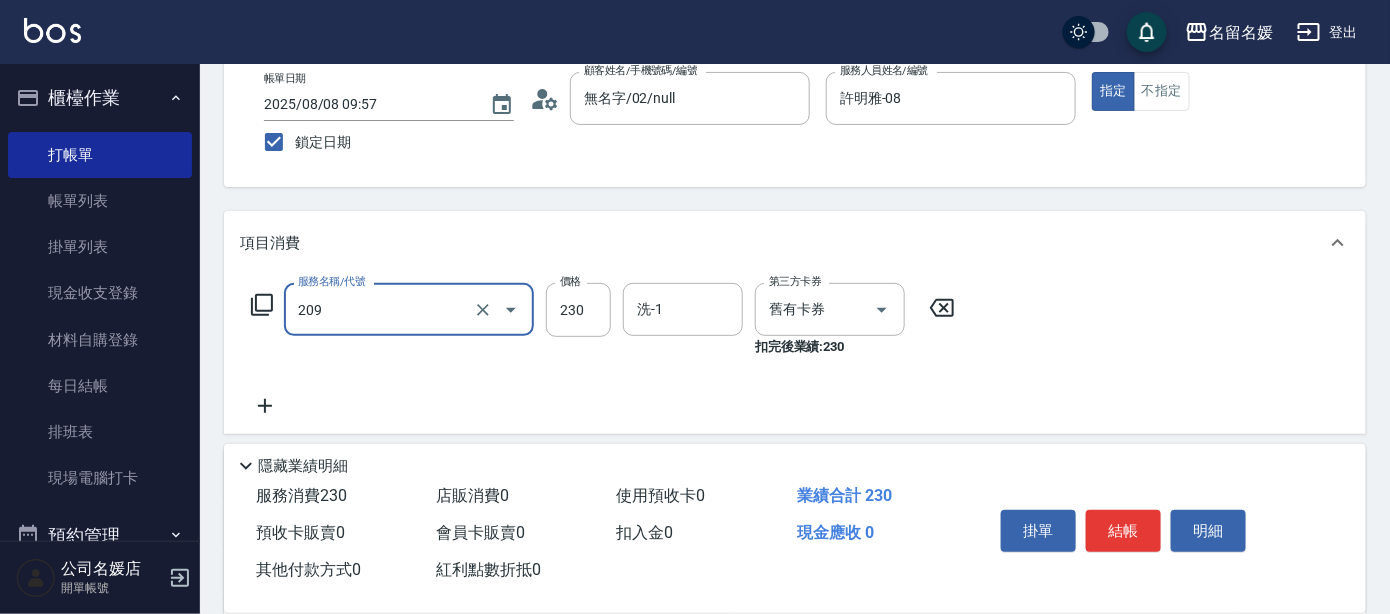 scroll, scrollTop: 181, scrollLeft: 0, axis: vertical 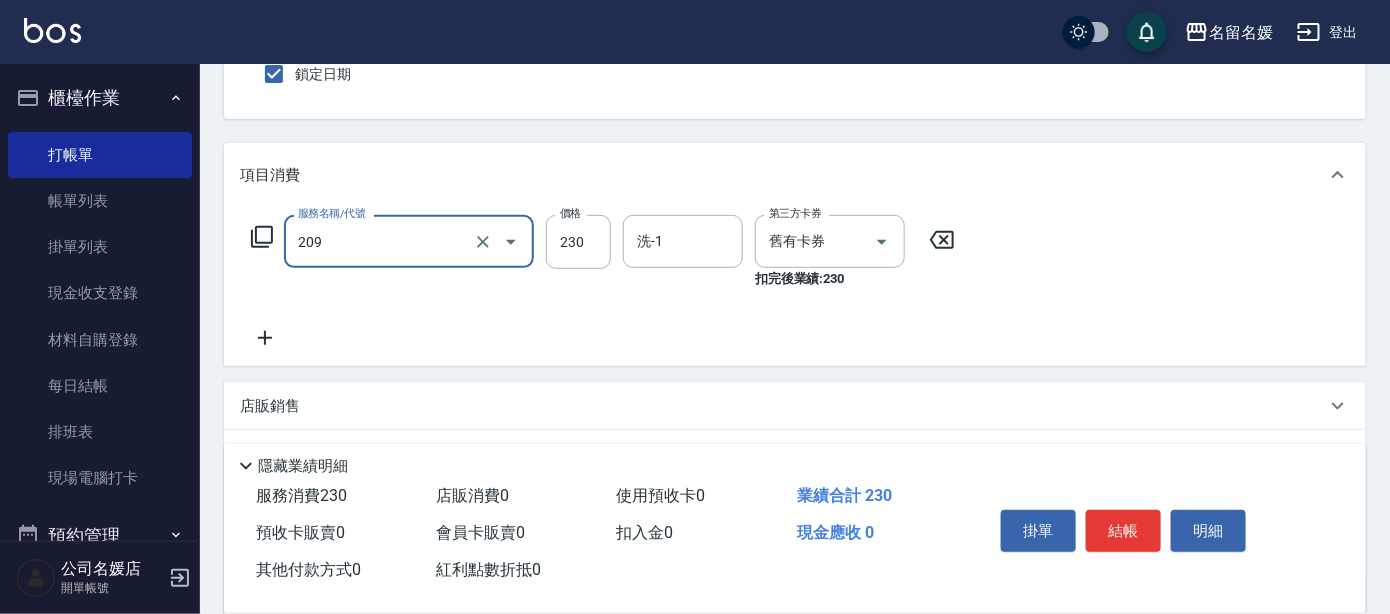 type on "洗髮券-(卡)230(209)" 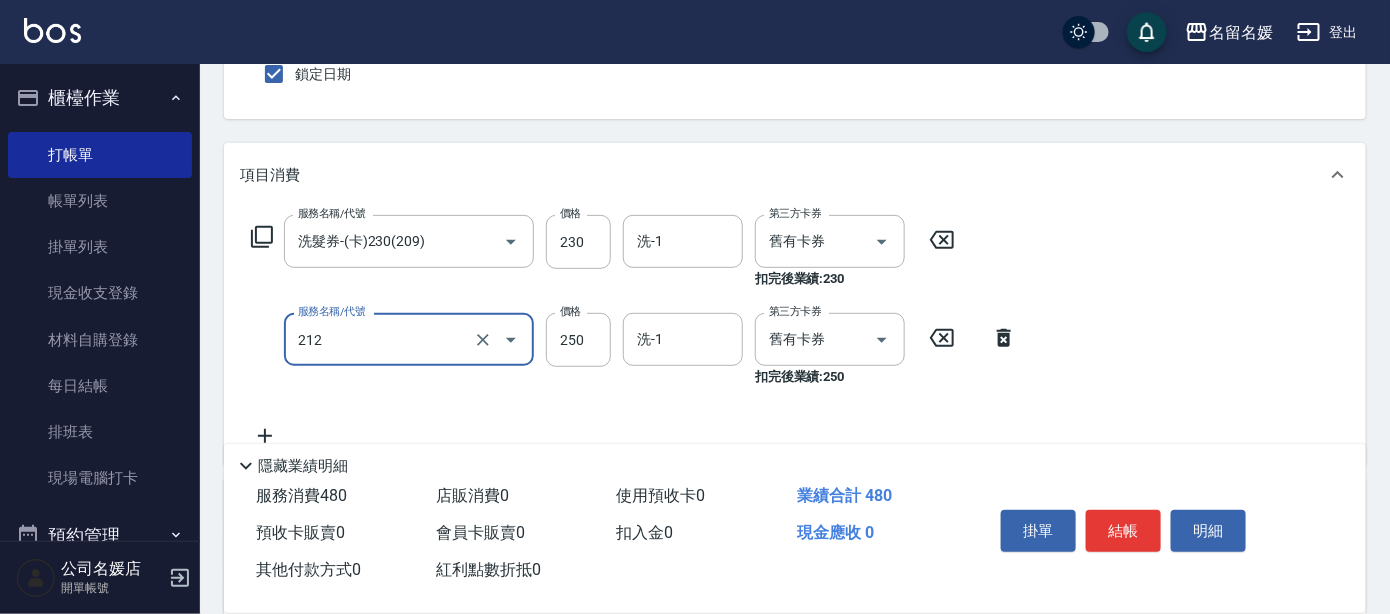 type on "洗髮券-(卡)250(212)" 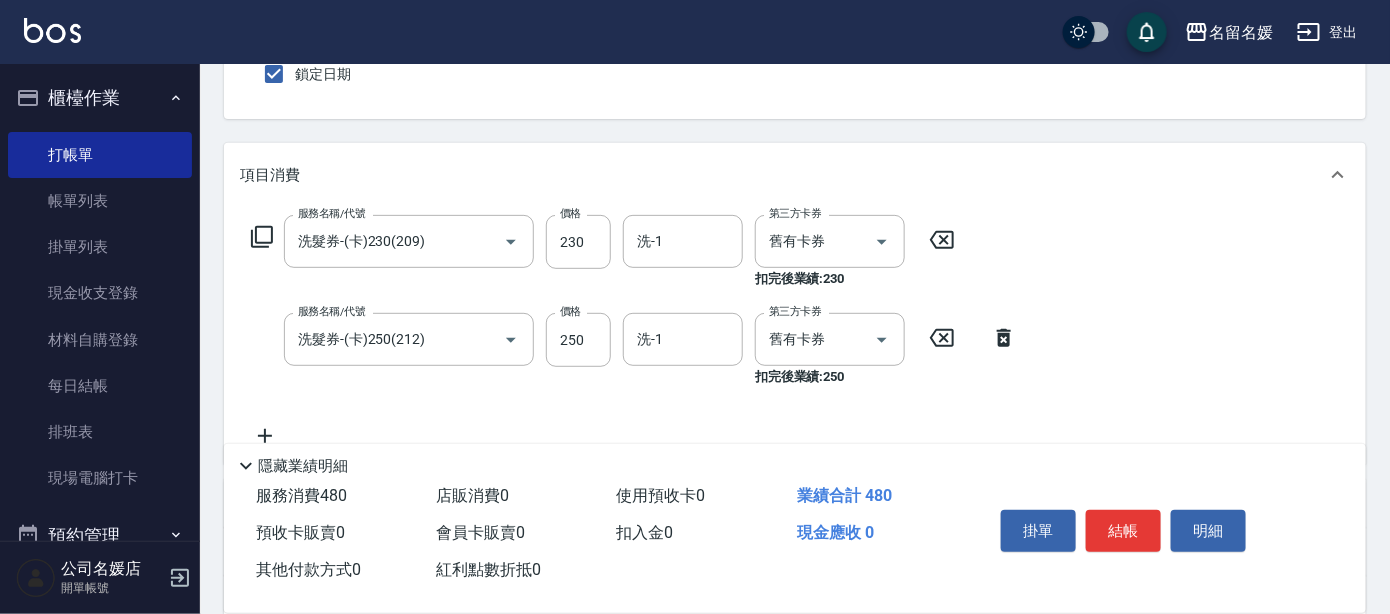 click 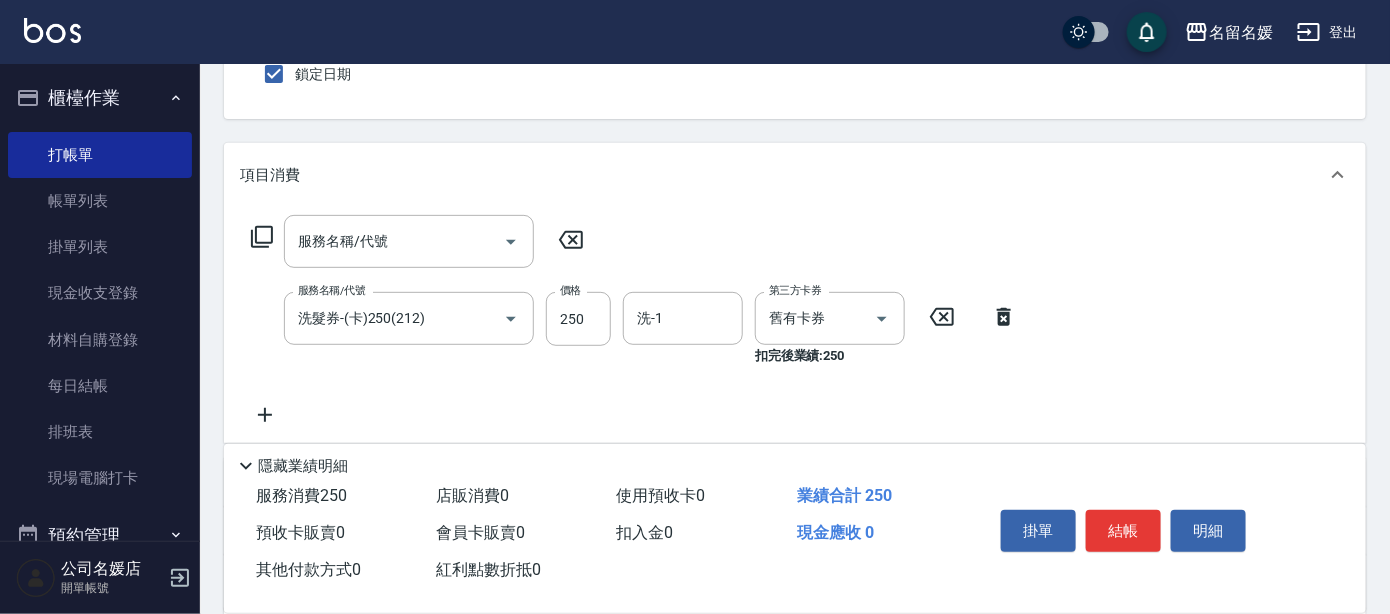 click 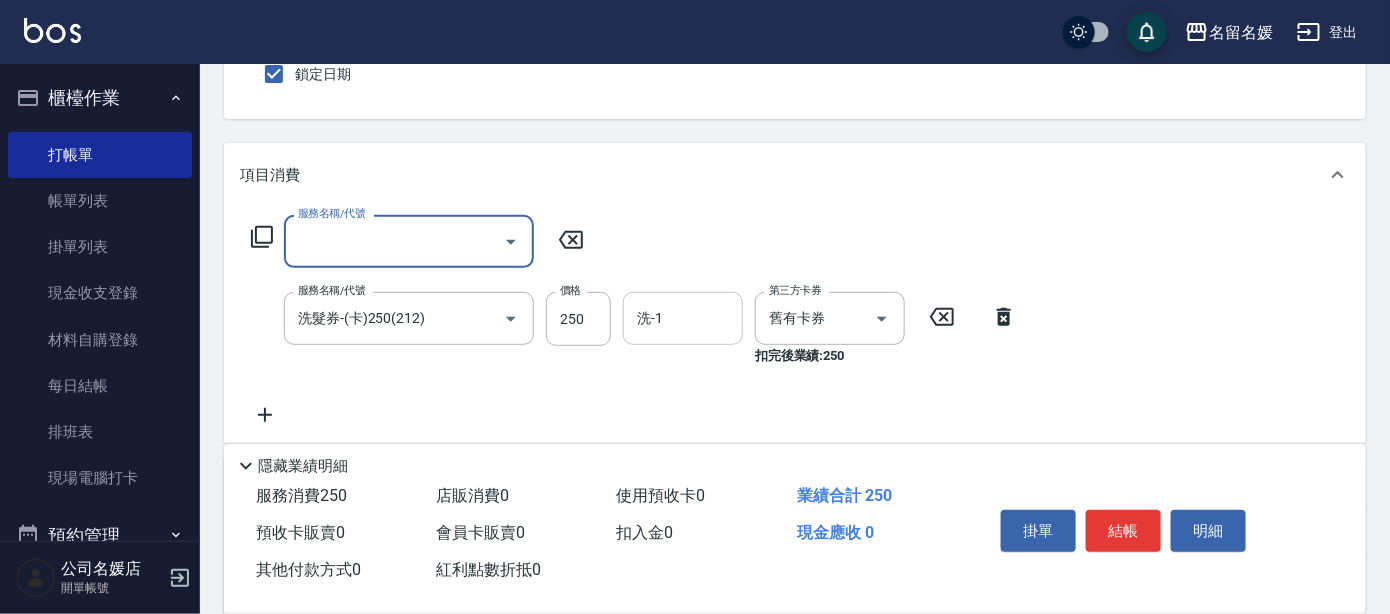 click on "洗-1" at bounding box center [683, 318] 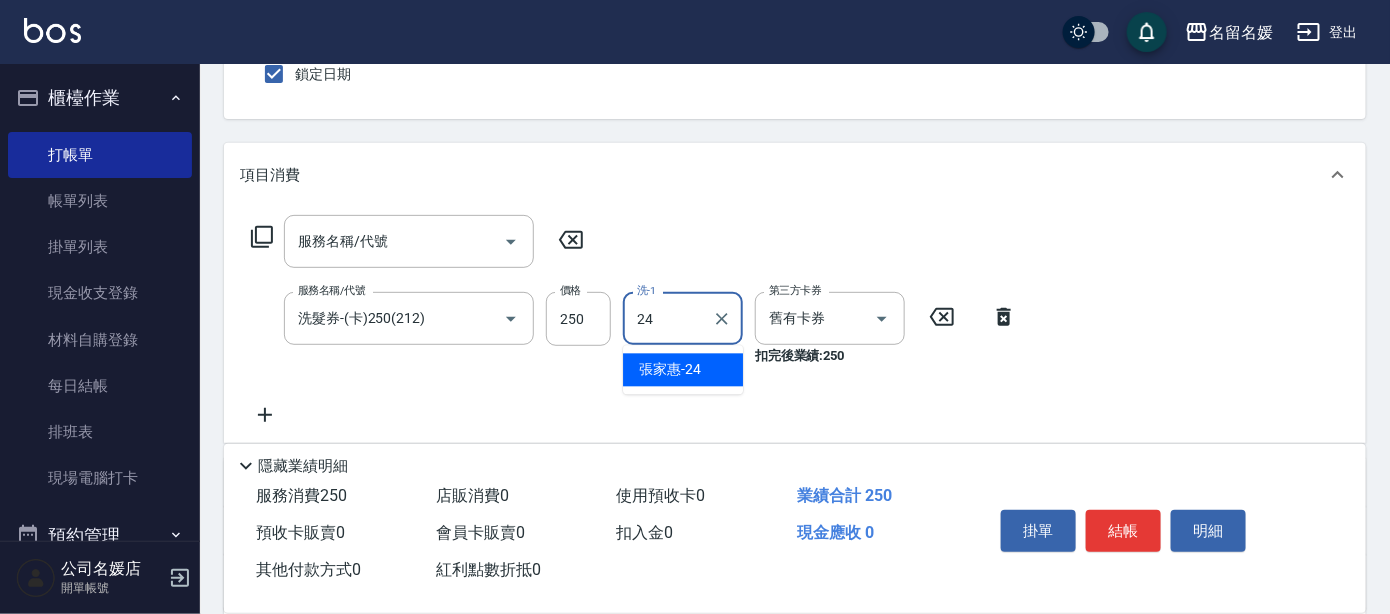 click on "張家惠 -24" at bounding box center (670, 370) 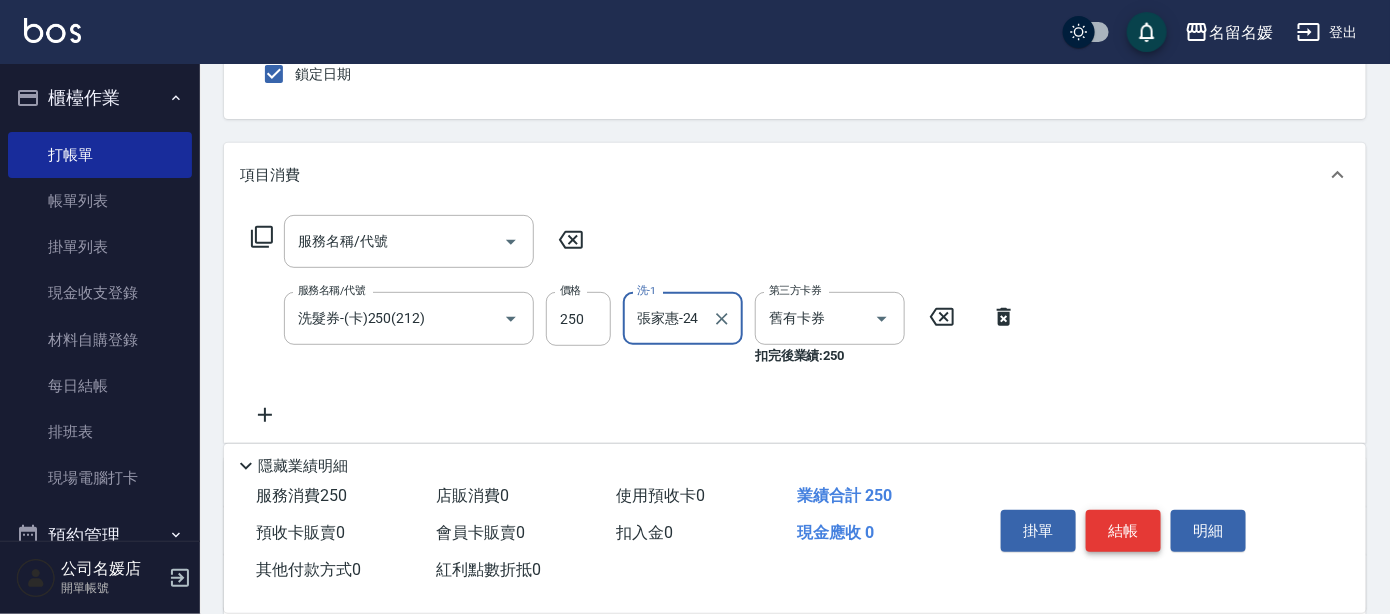 type on "張家惠-24" 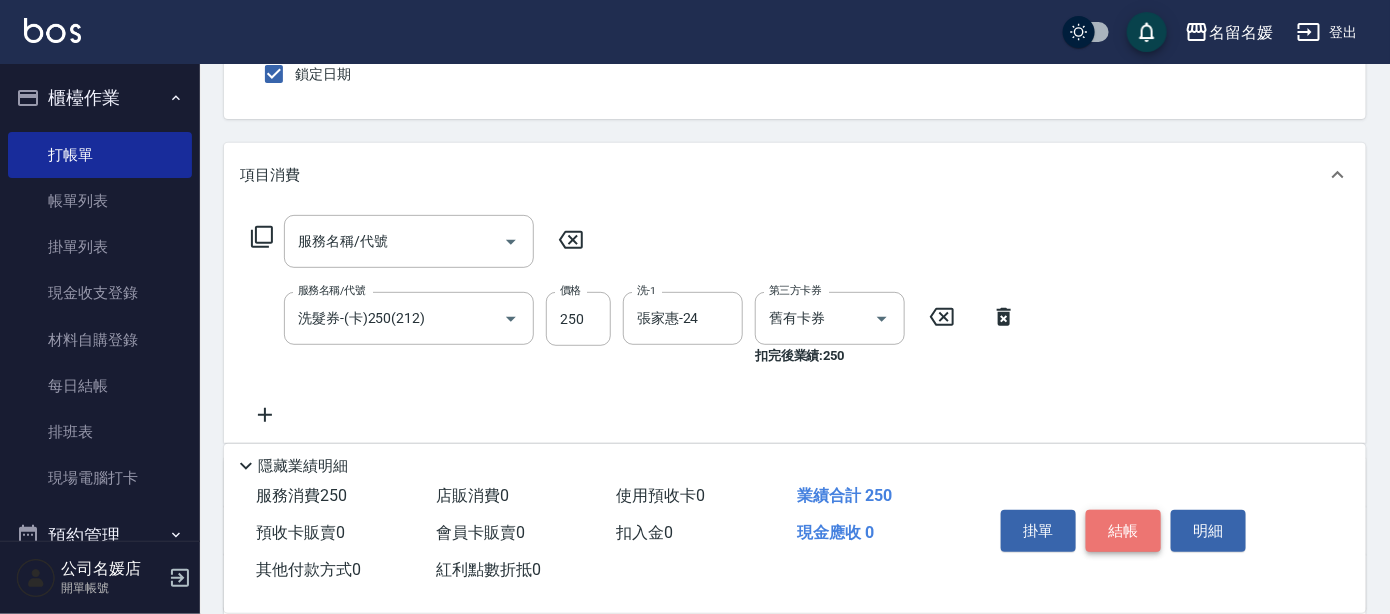 click on "結帳" at bounding box center (1123, 531) 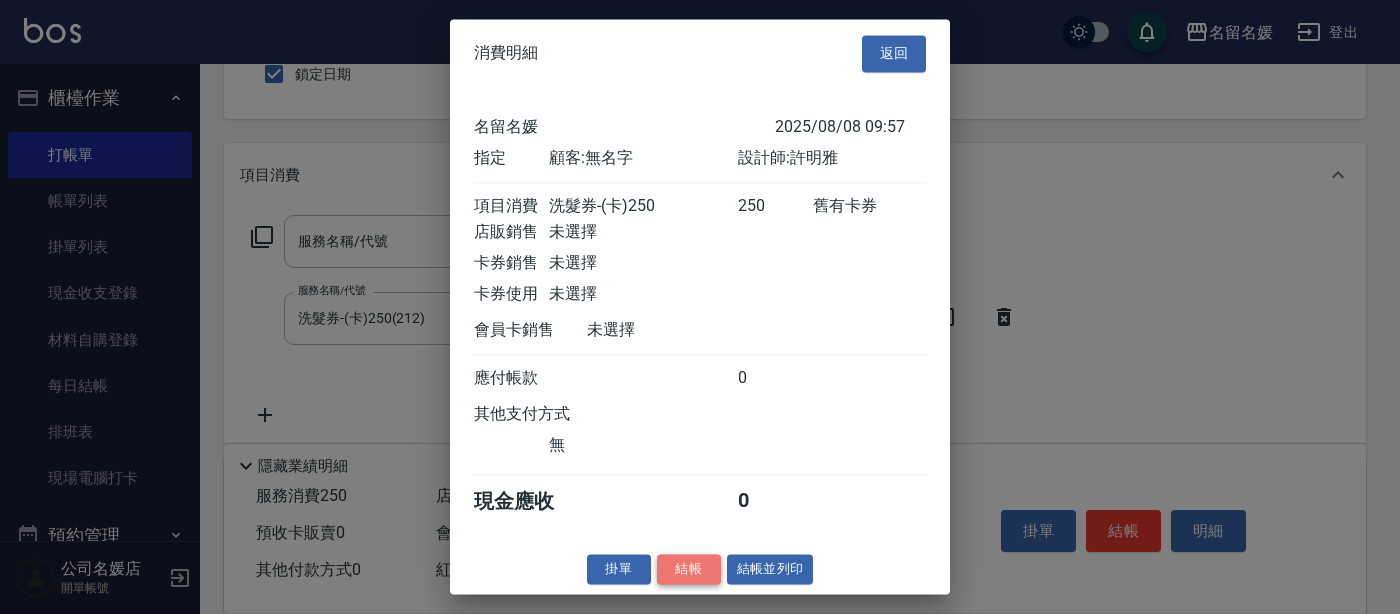 click on "結帳" at bounding box center [689, 569] 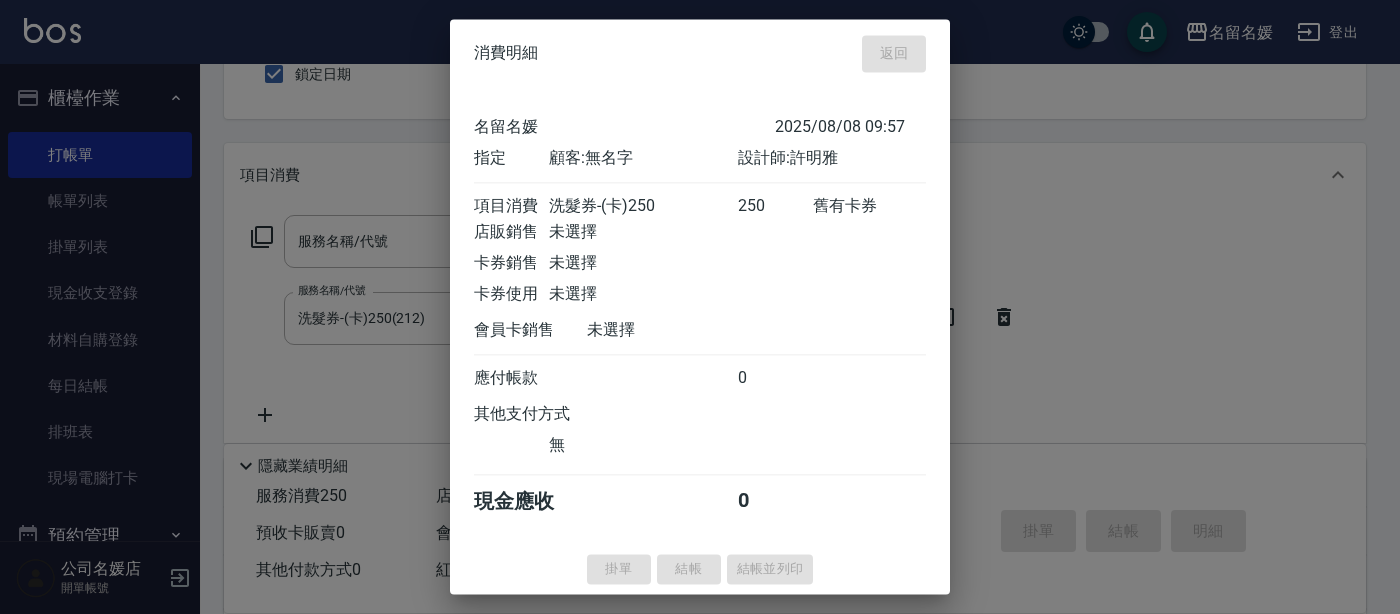 type 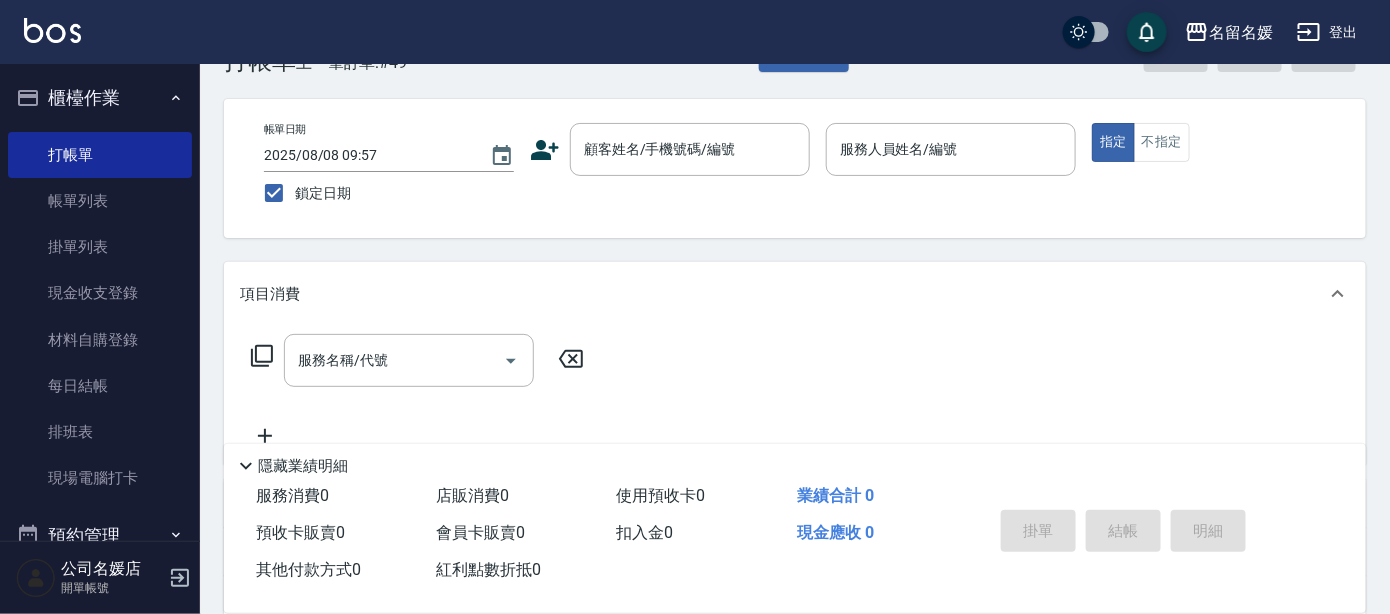 scroll, scrollTop: 0, scrollLeft: 0, axis: both 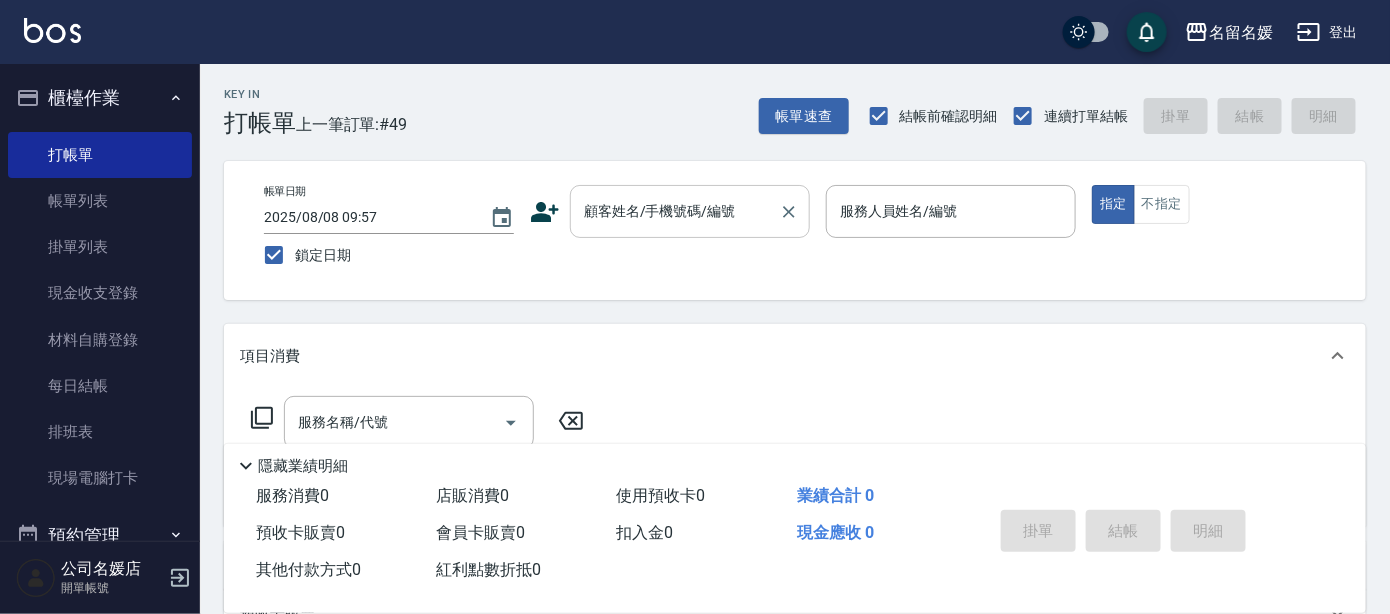 click on "顧客姓名/手機號碼/編號 顧客姓名/手機號碼/編號" at bounding box center (690, 211) 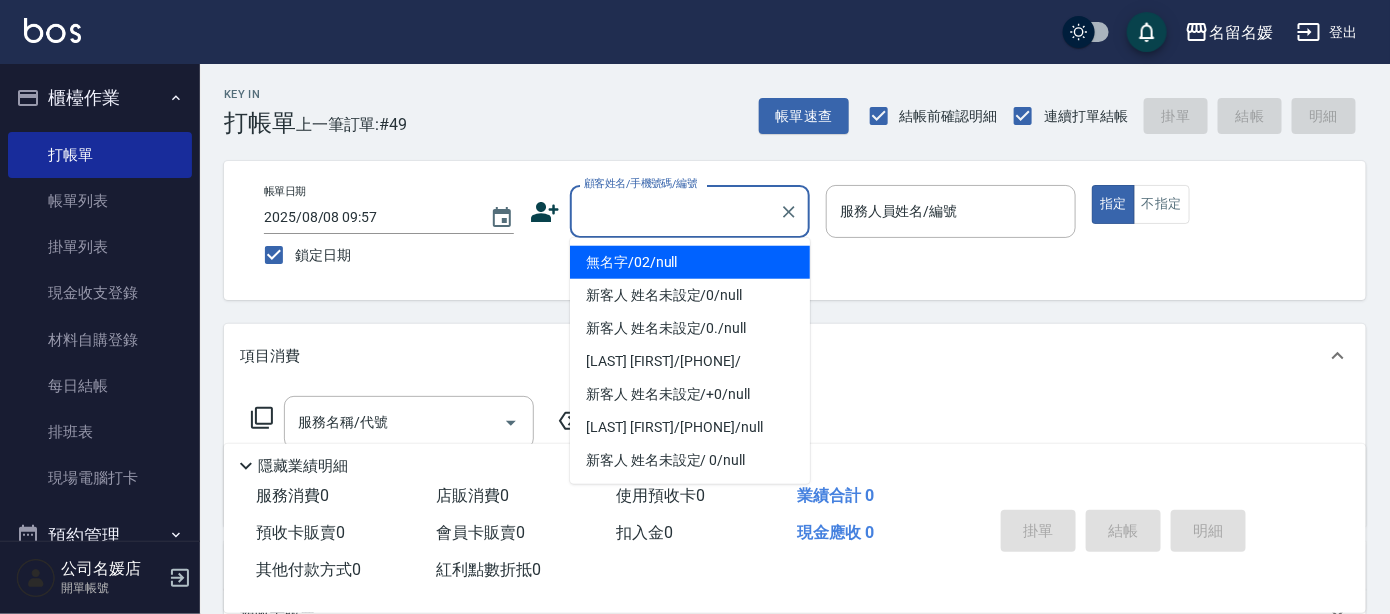 click on "無名字/02/null" at bounding box center (690, 262) 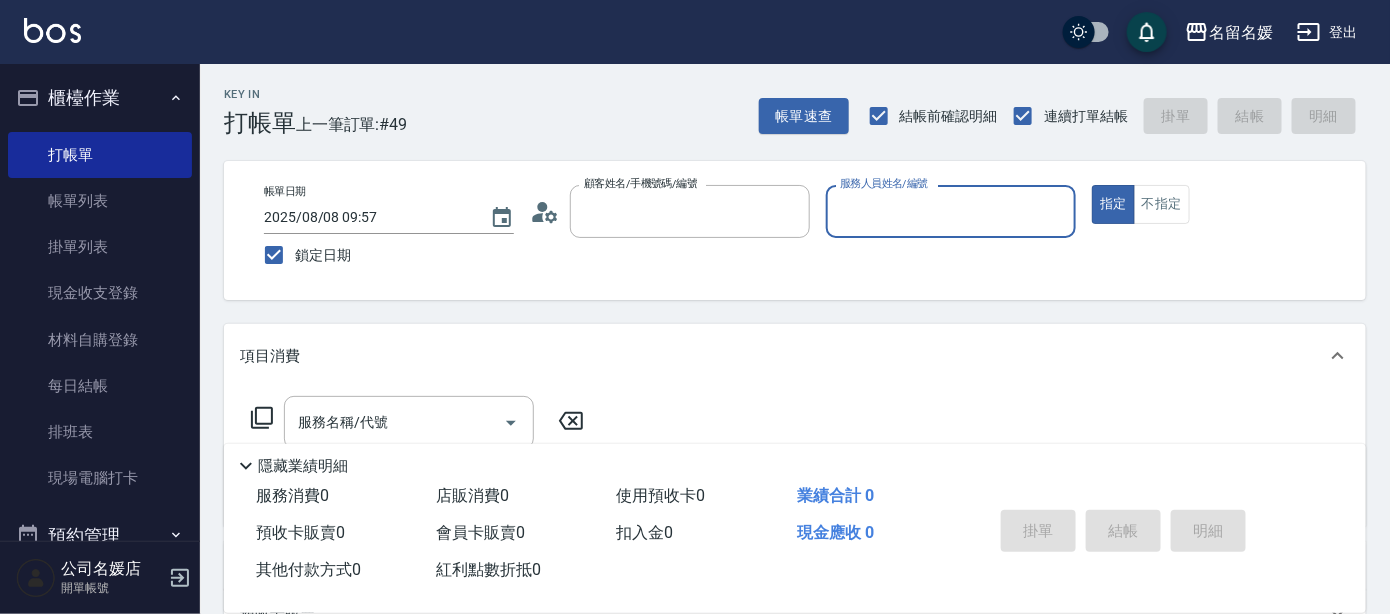 type on "無名字/02/null" 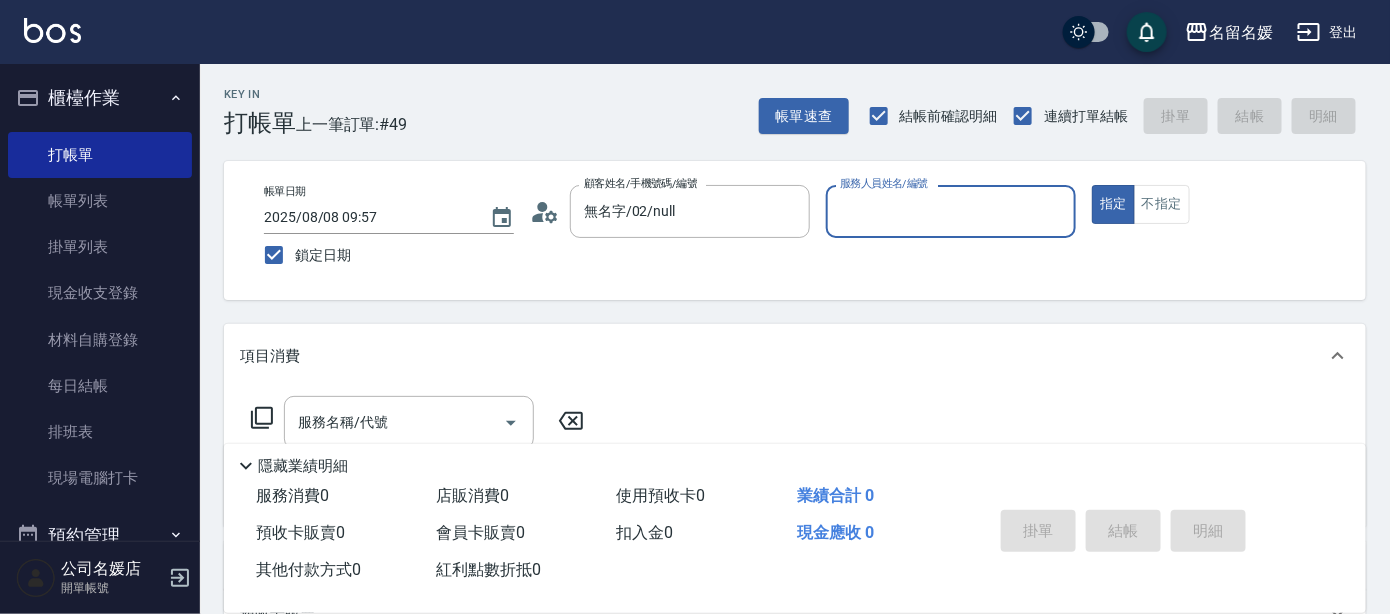 click on "服務人員姓名/編號" at bounding box center (951, 211) 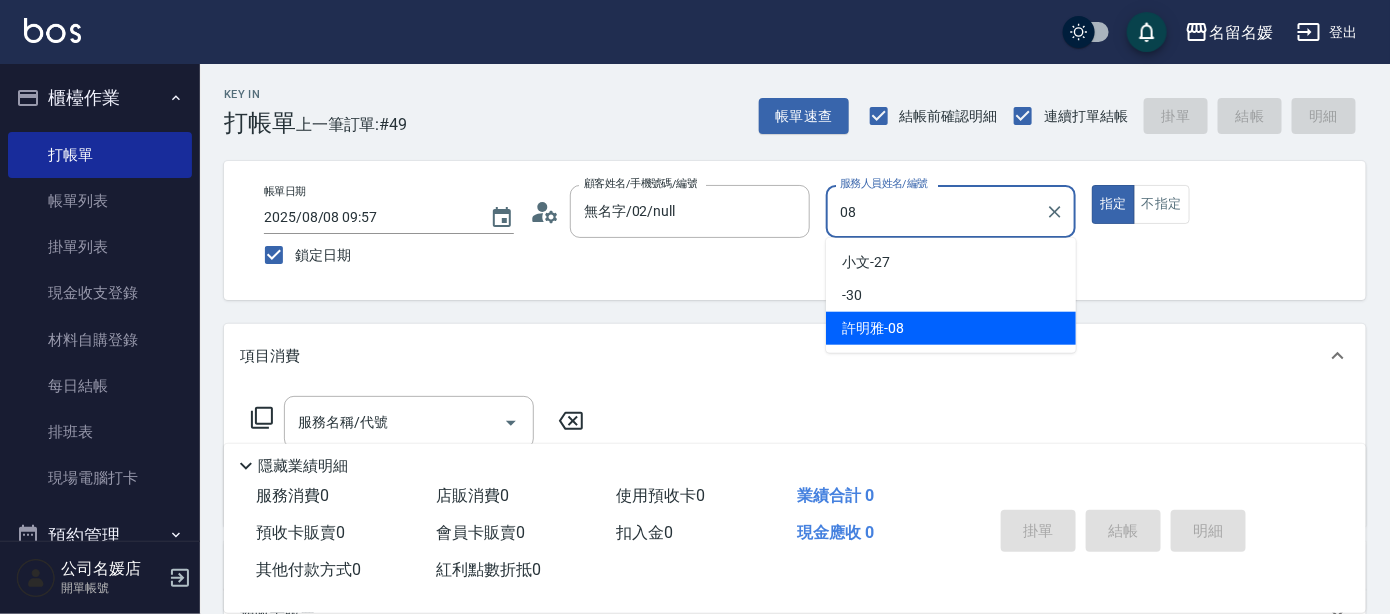 click on "許明雅 -08" at bounding box center [951, 328] 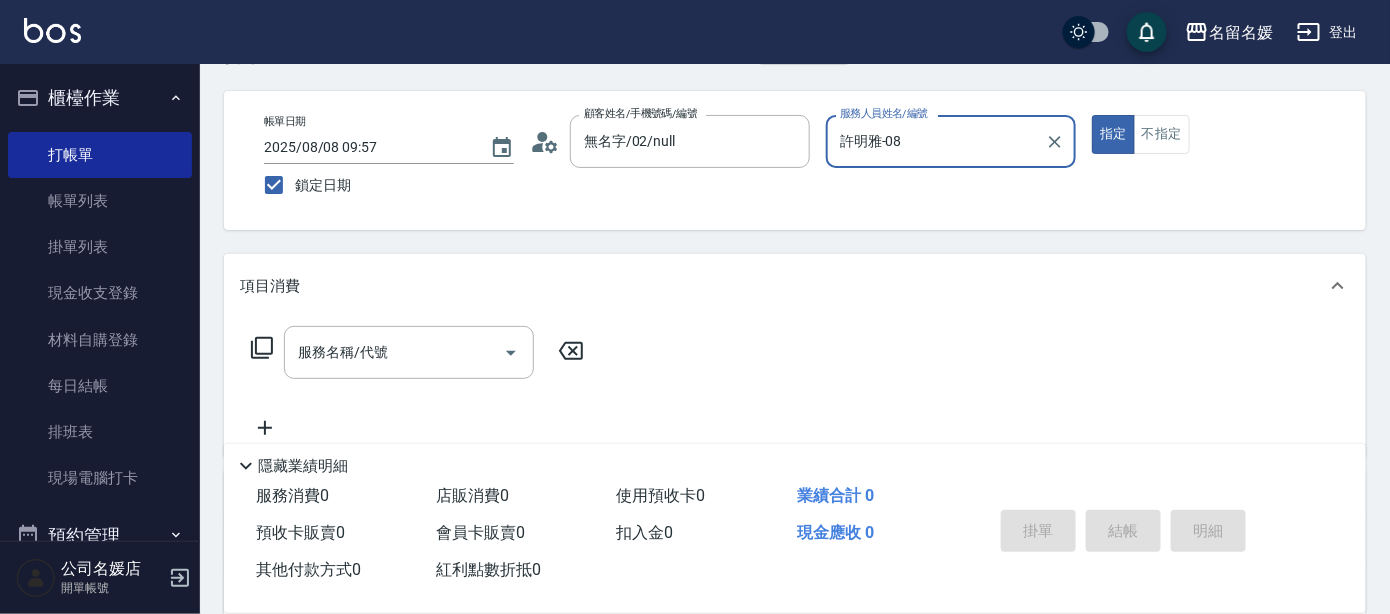 scroll, scrollTop: 90, scrollLeft: 0, axis: vertical 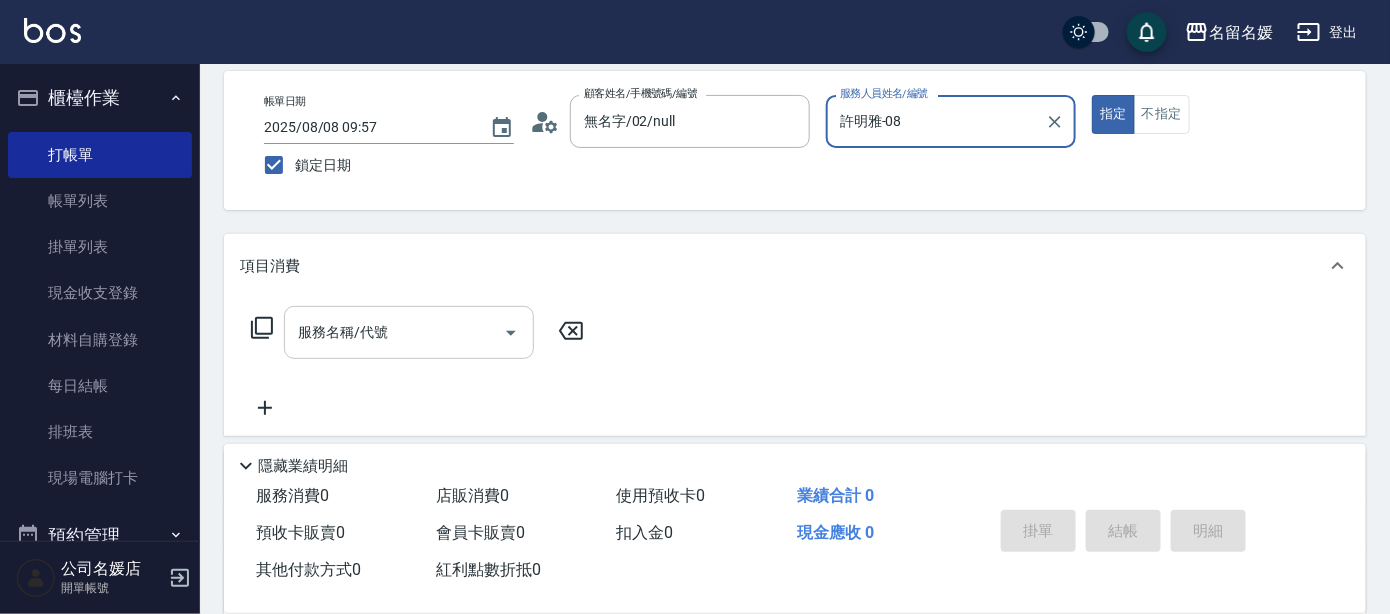 type on "許明雅-08" 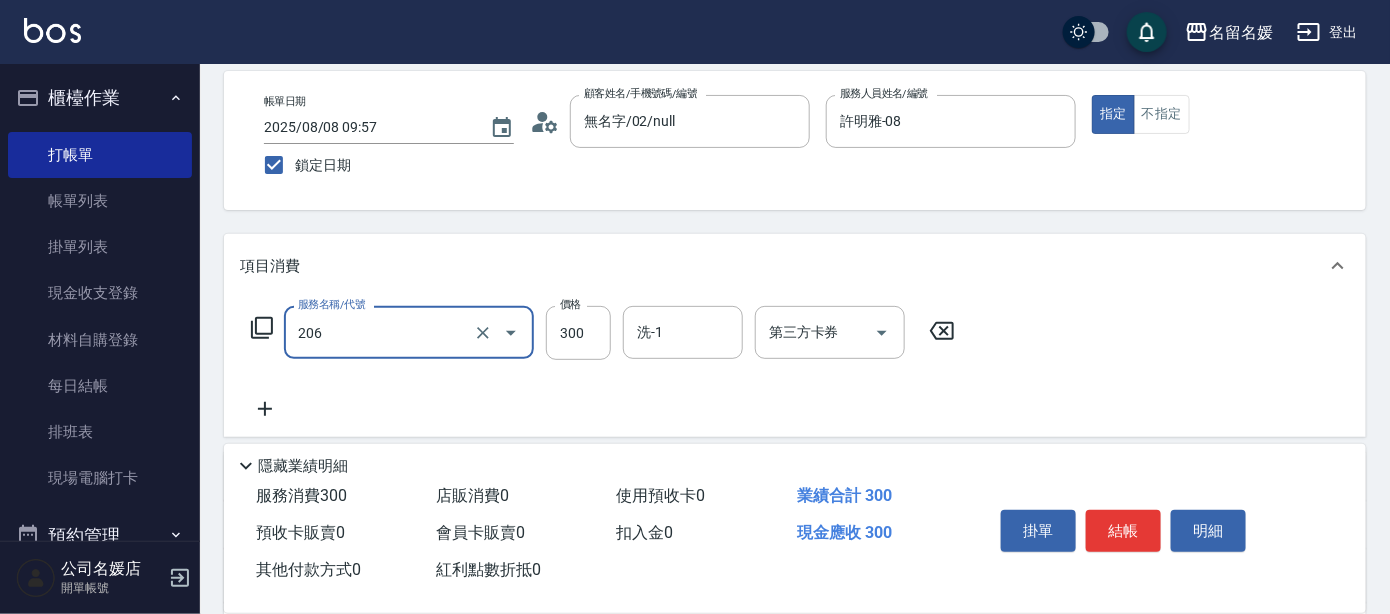 drag, startPoint x: 426, startPoint y: 324, endPoint x: 419, endPoint y: 355, distance: 31.780497 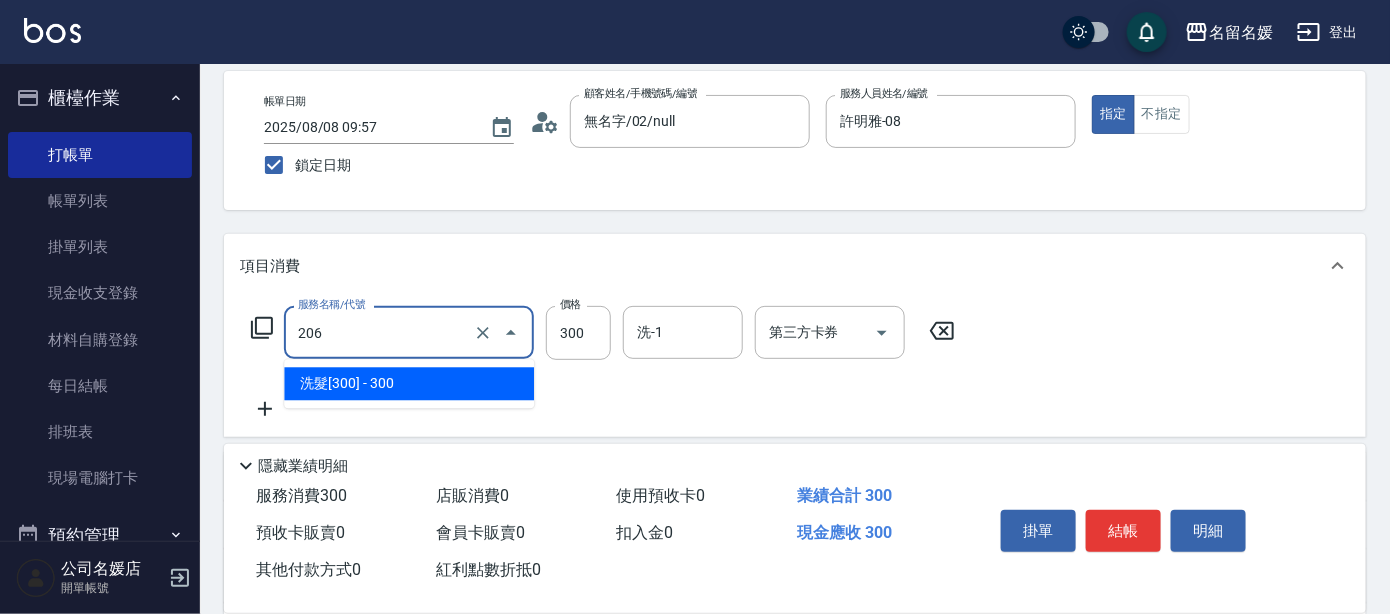 click on "洗髮[300] - 300" at bounding box center [409, 383] 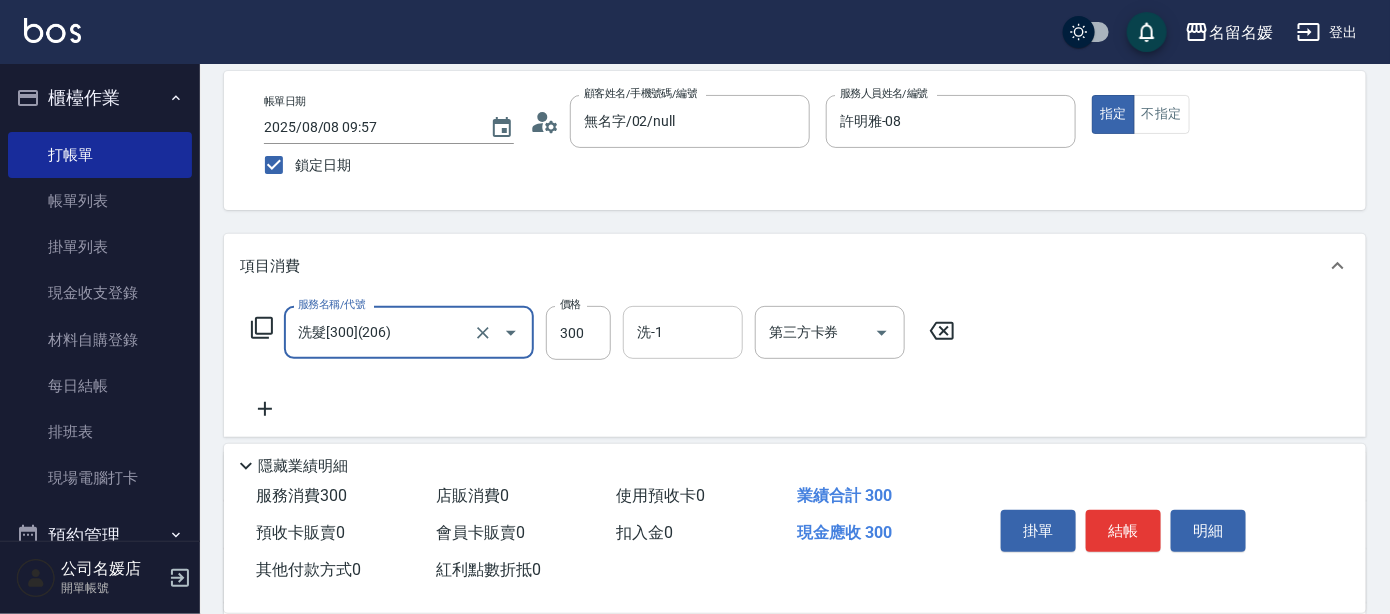 type on "洗髮[300](206)" 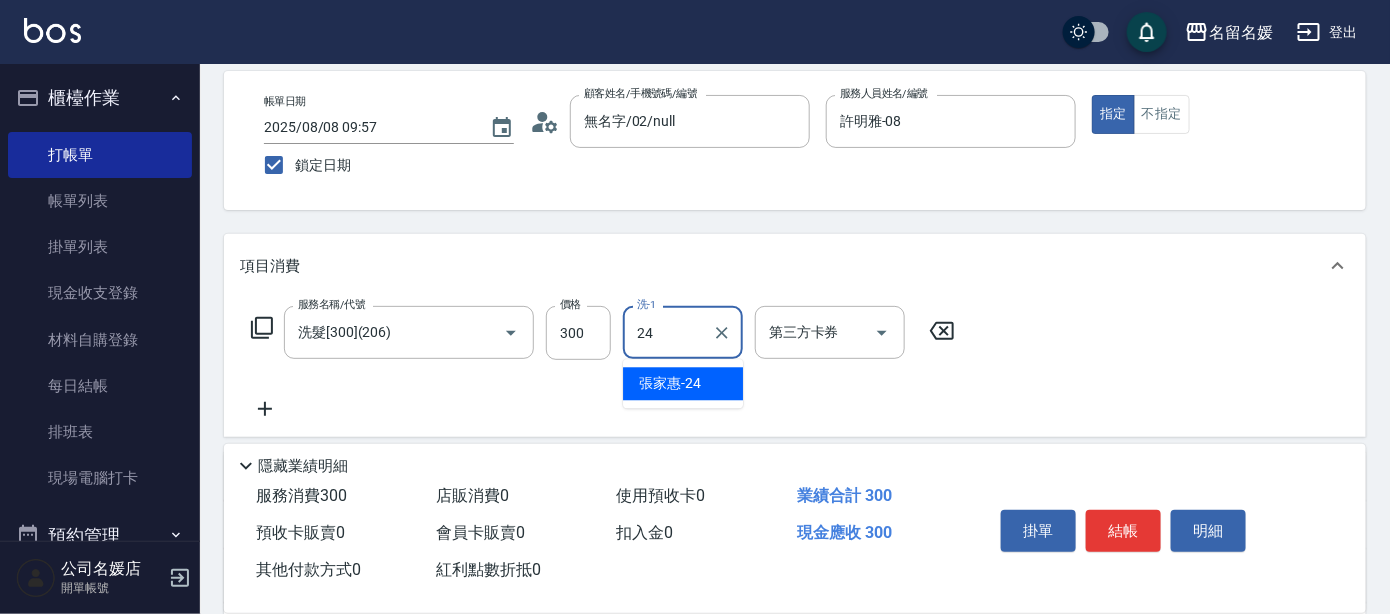 click on "張家惠 -24" at bounding box center (670, 383) 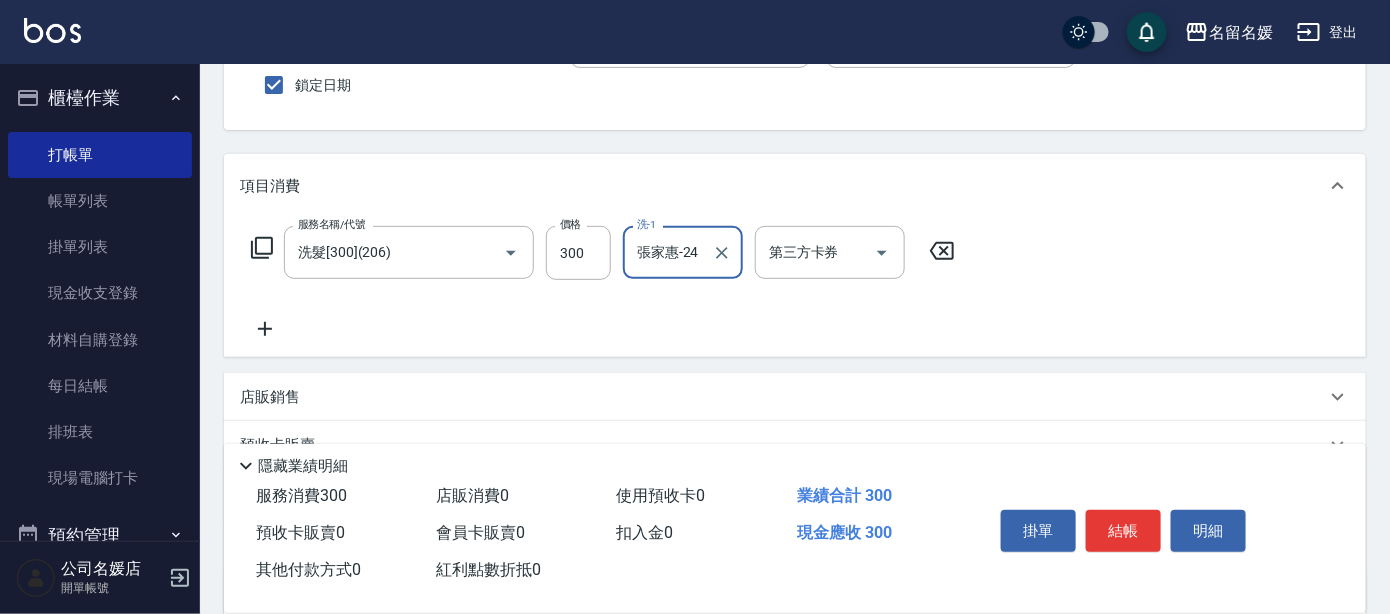 scroll, scrollTop: 181, scrollLeft: 0, axis: vertical 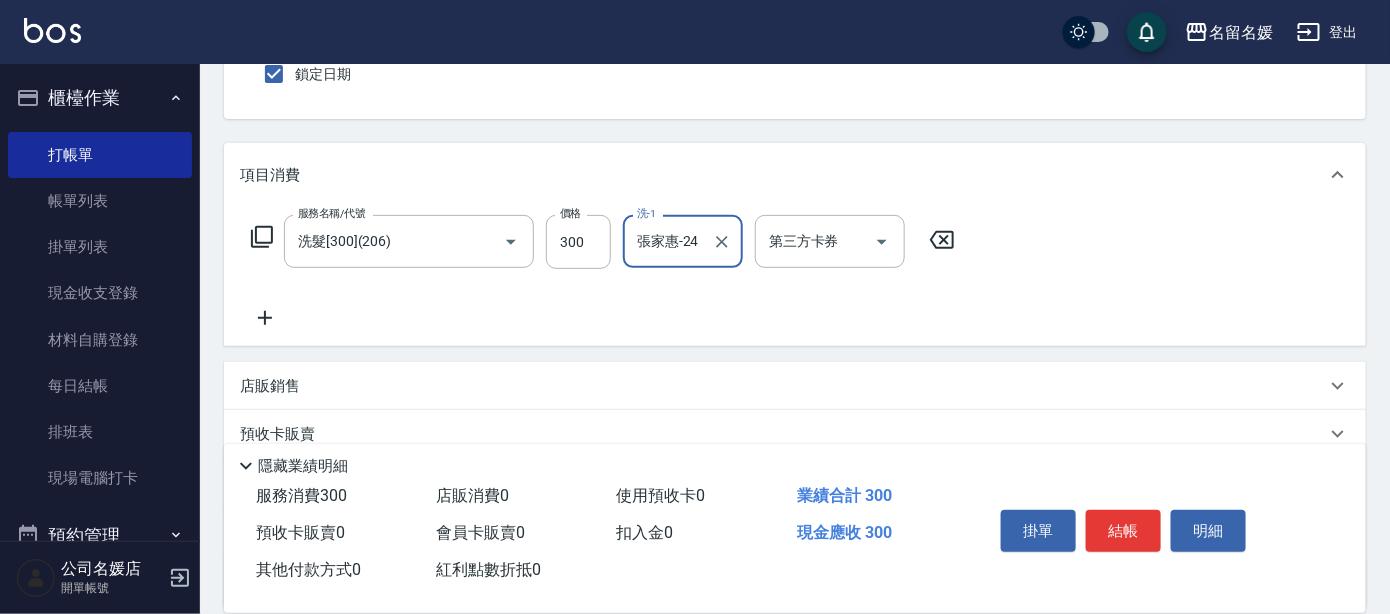 type on "張家惠-24" 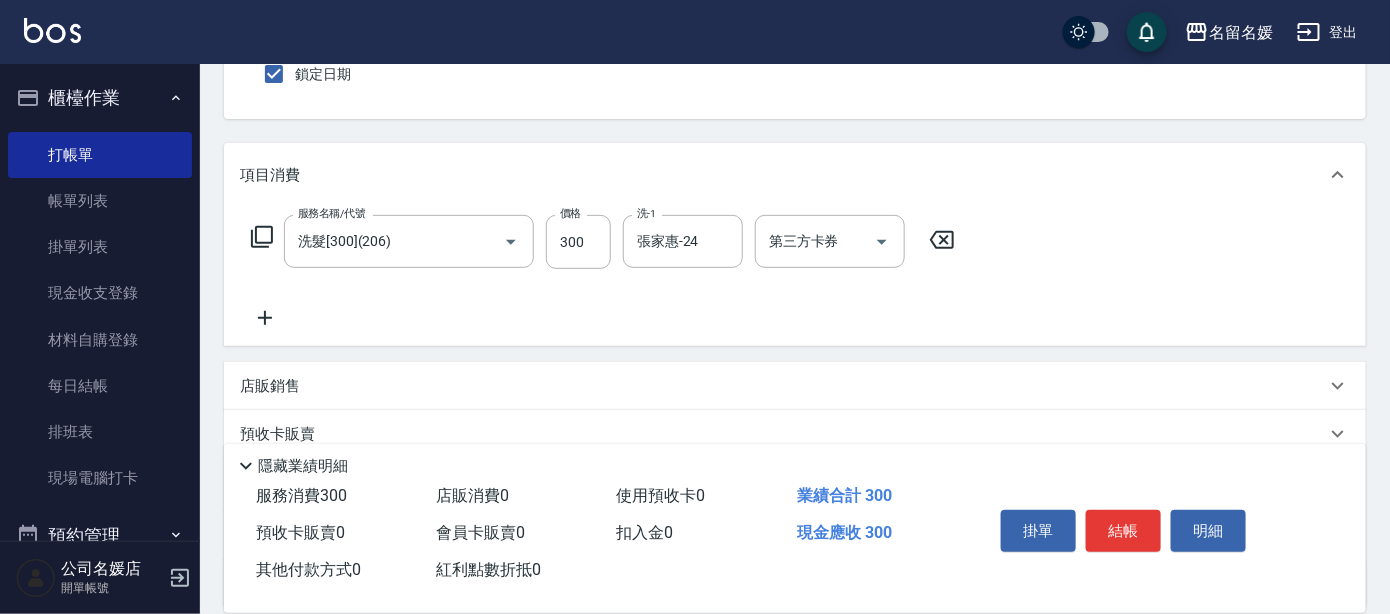 click 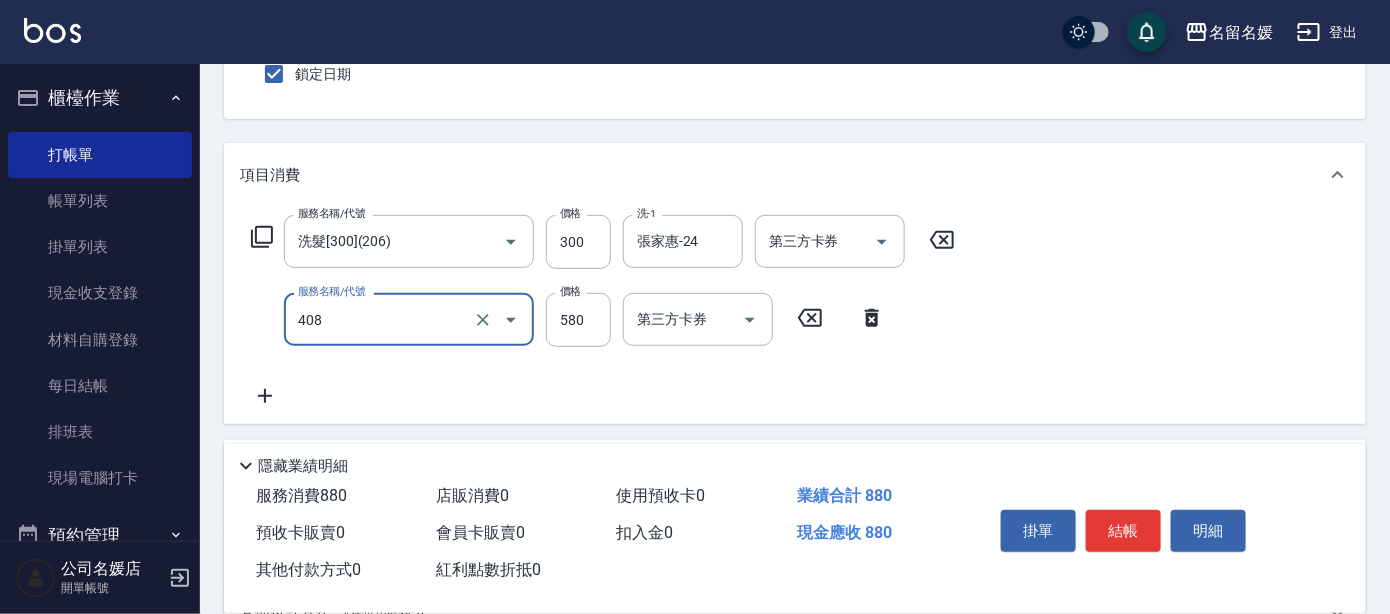 drag, startPoint x: 413, startPoint y: 323, endPoint x: 413, endPoint y: 344, distance: 21 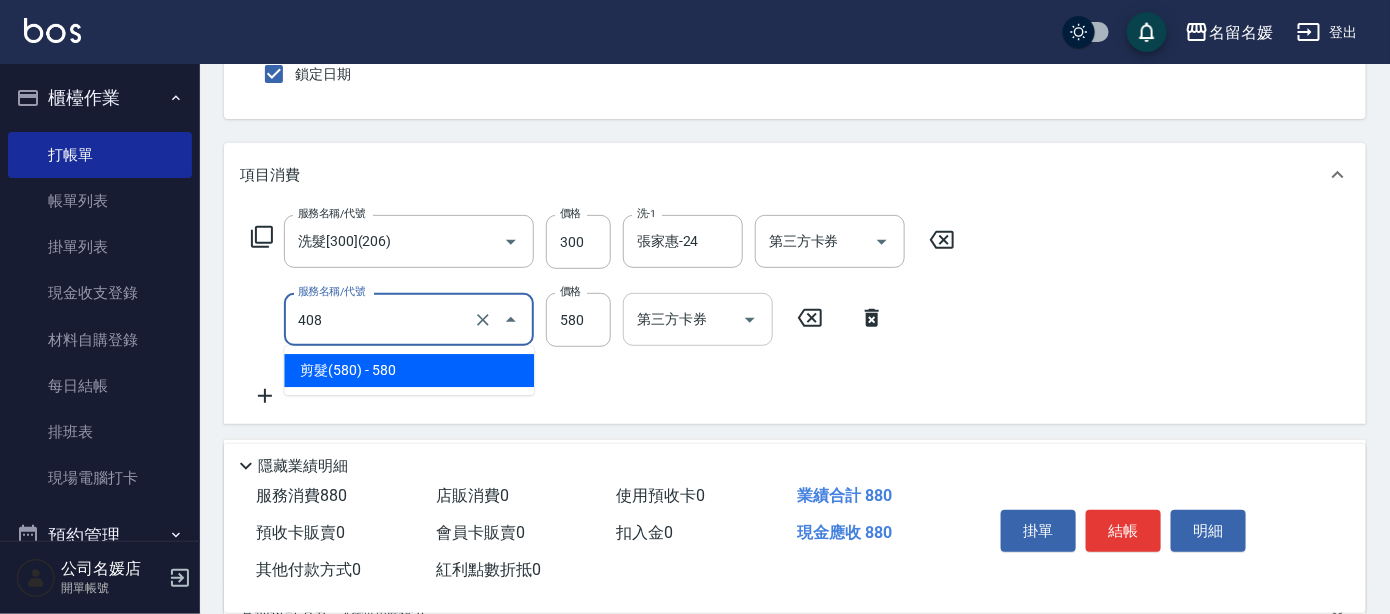 drag, startPoint x: 411, startPoint y: 361, endPoint x: 709, endPoint y: 306, distance: 303.033 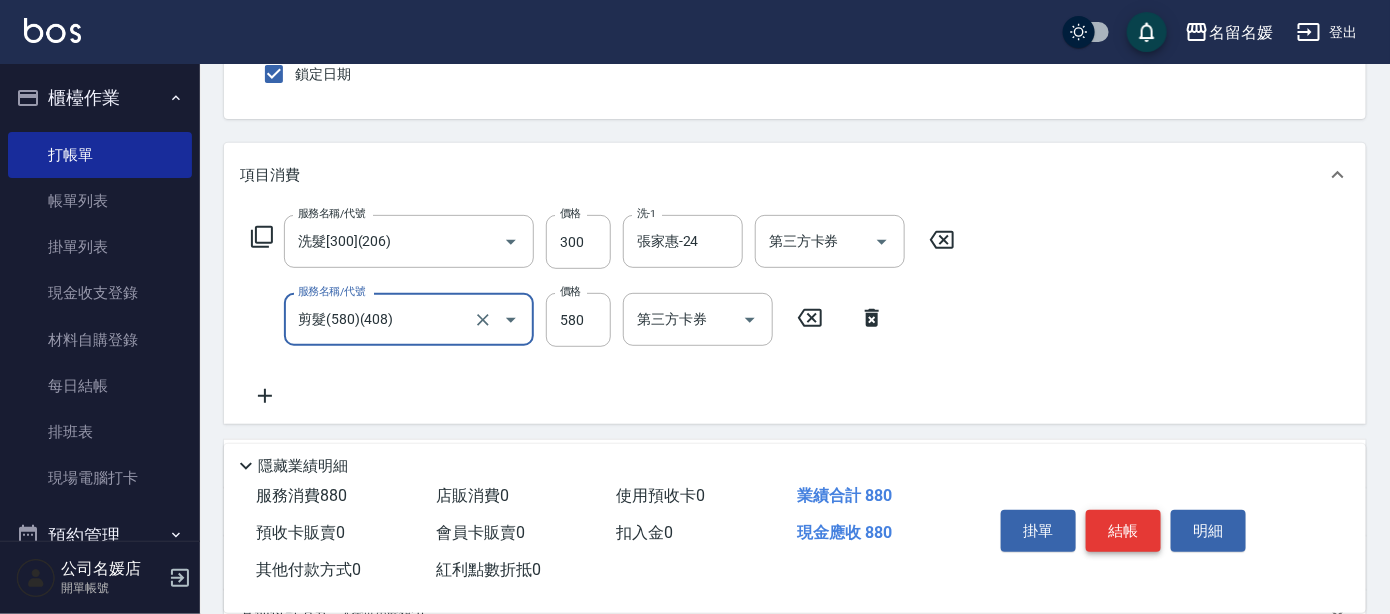type on "剪髮(580)(408)" 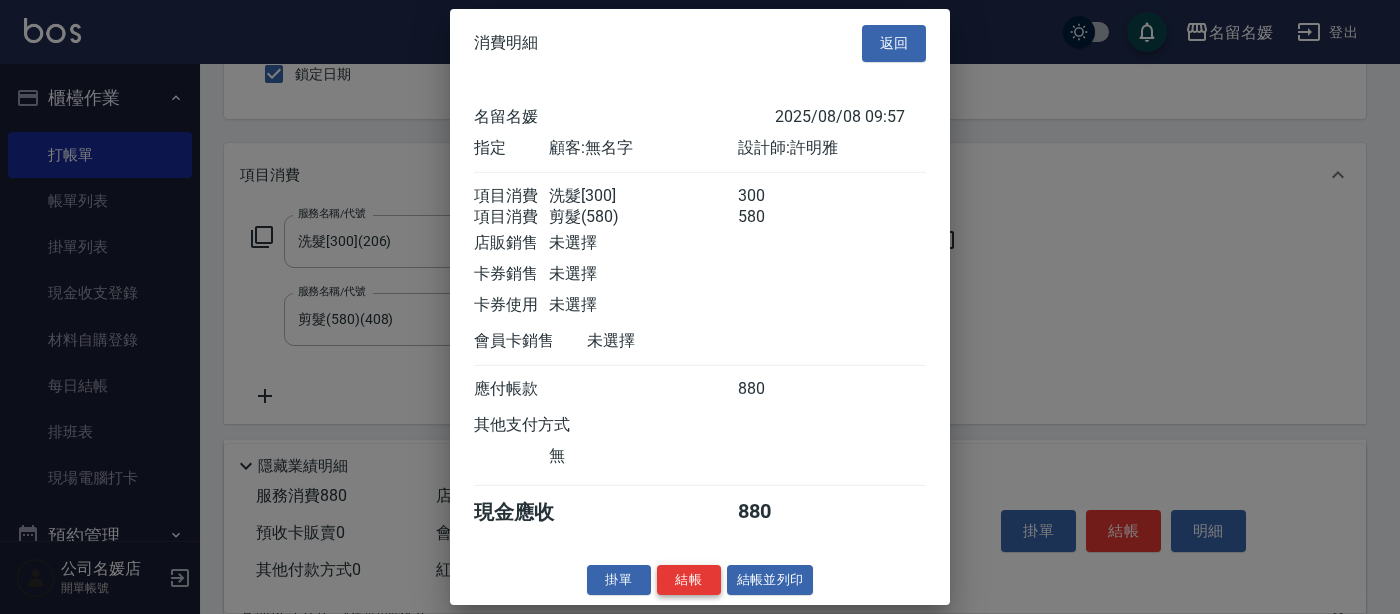 click on "結帳" at bounding box center (689, 579) 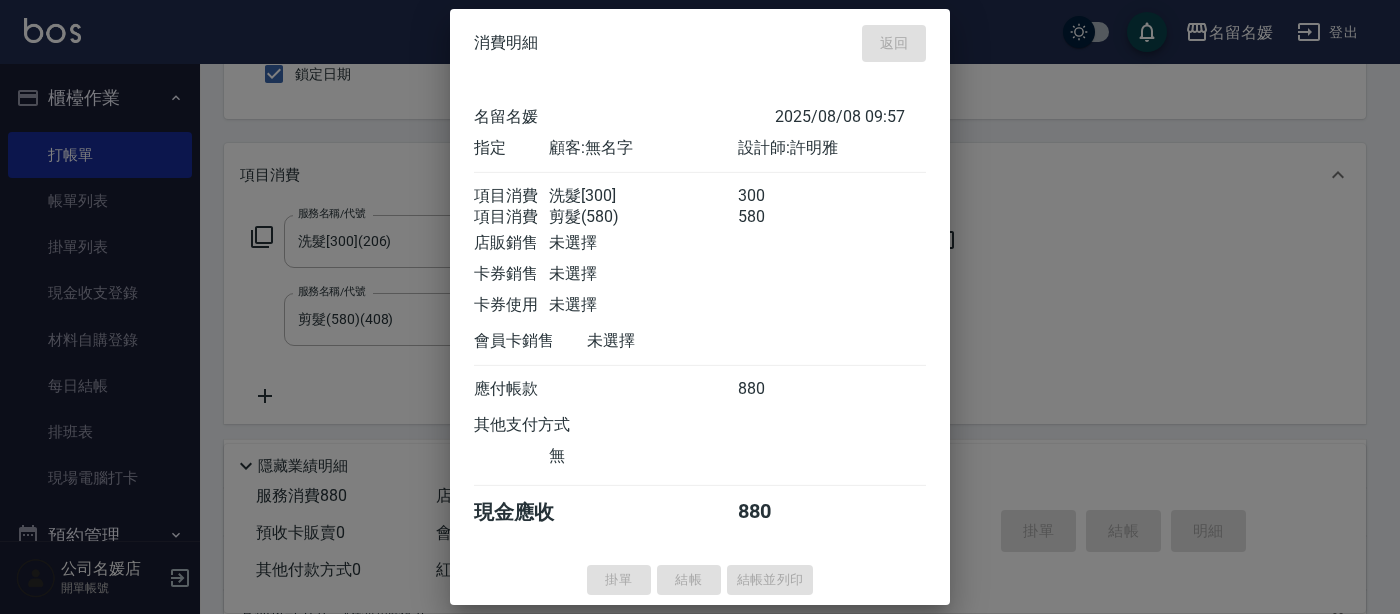 type 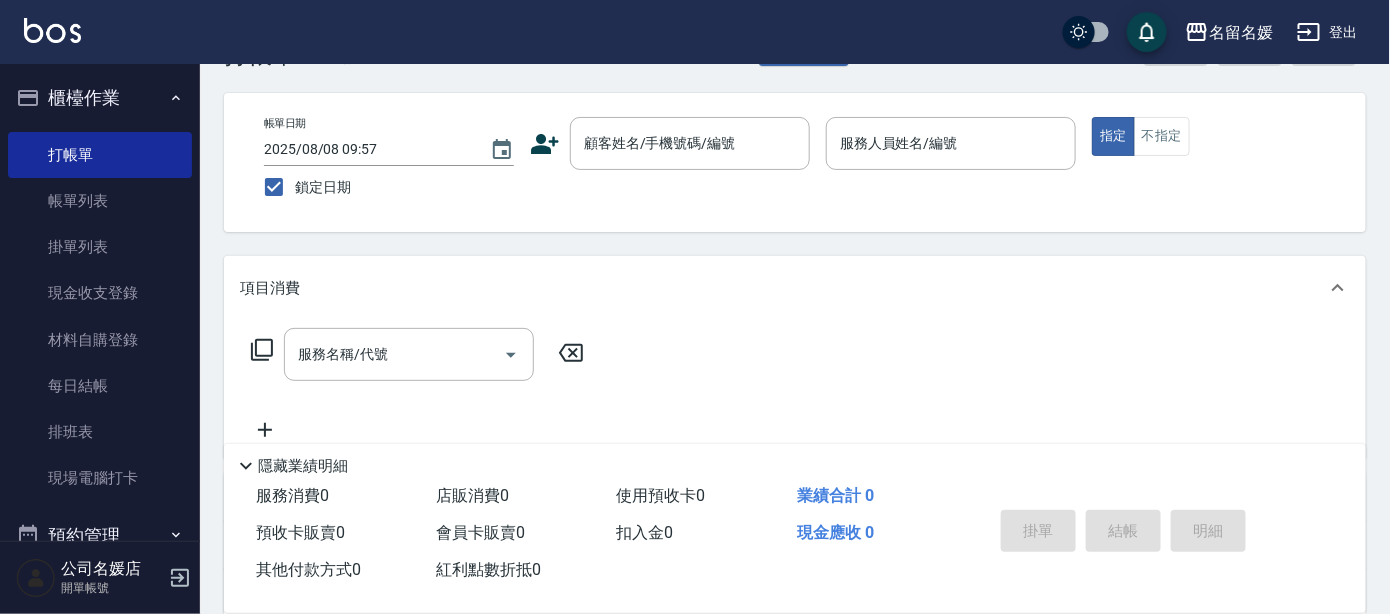 scroll, scrollTop: 0, scrollLeft: 0, axis: both 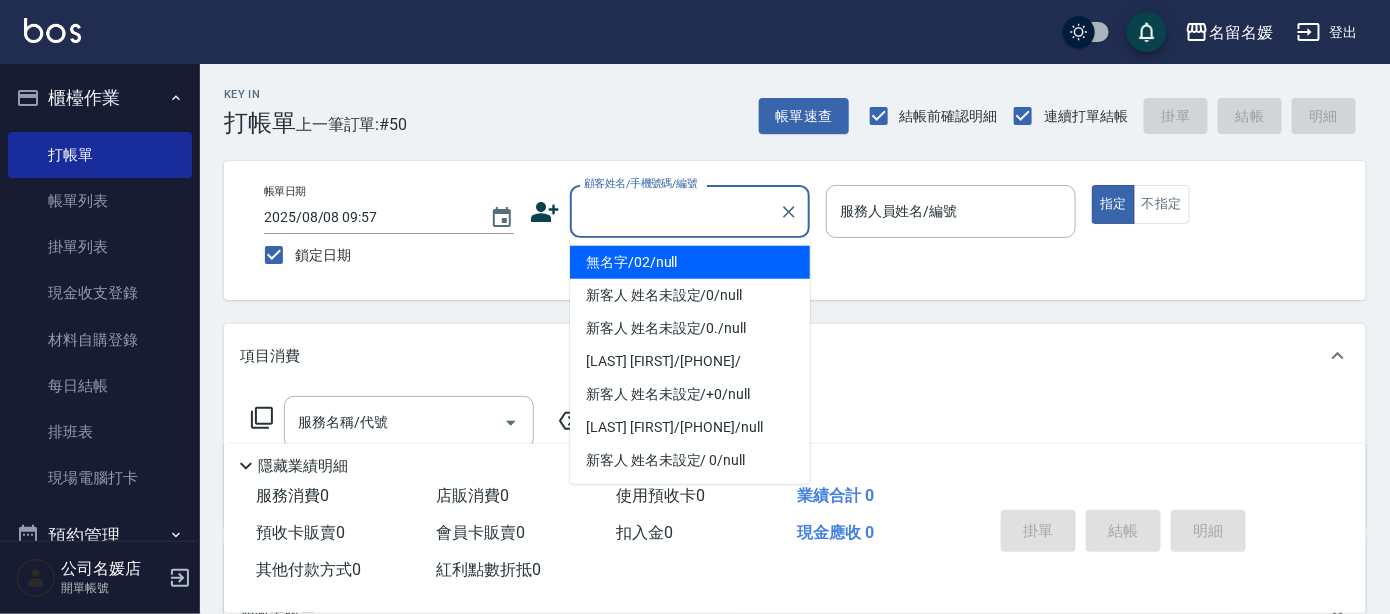 click on "顧客姓名/手機號碼/編號" at bounding box center [675, 211] 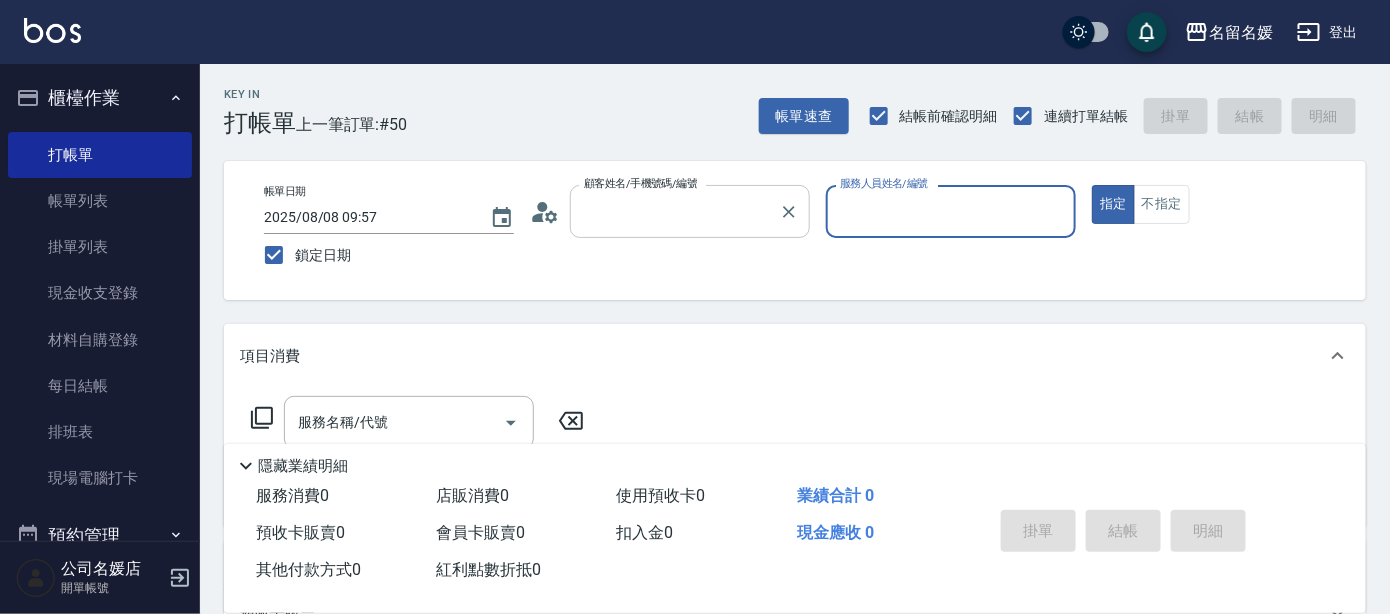 type on "無名字/02/null" 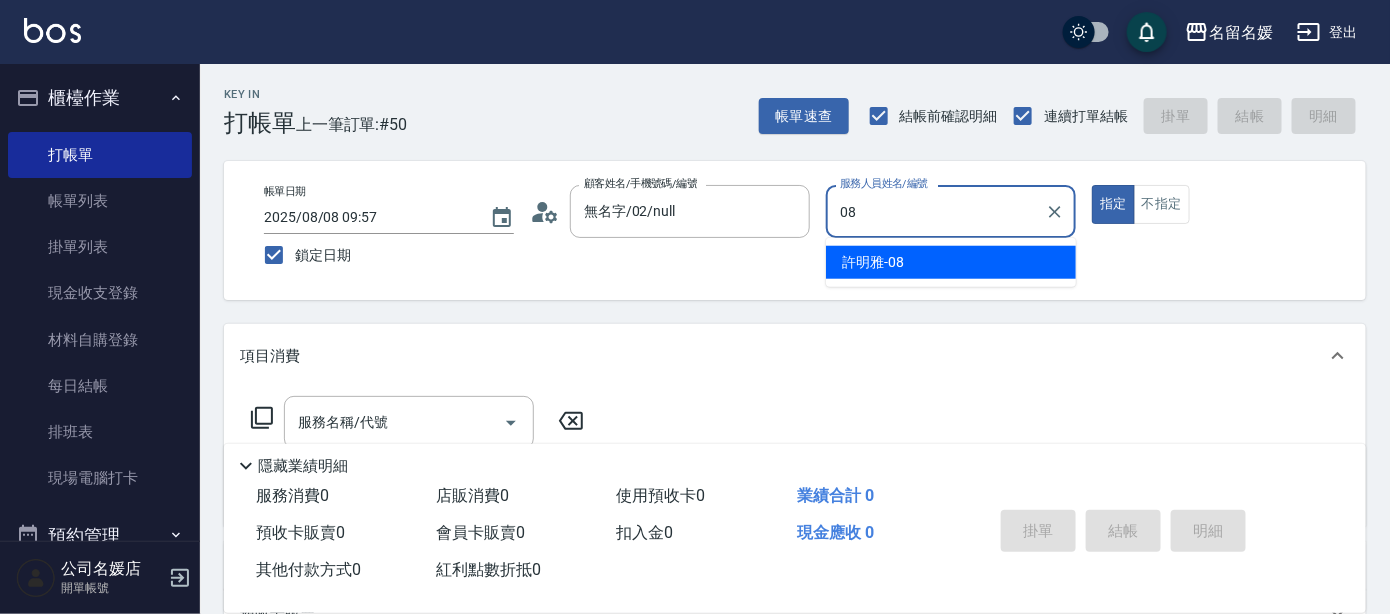 click on "許明雅 -08" at bounding box center (951, 262) 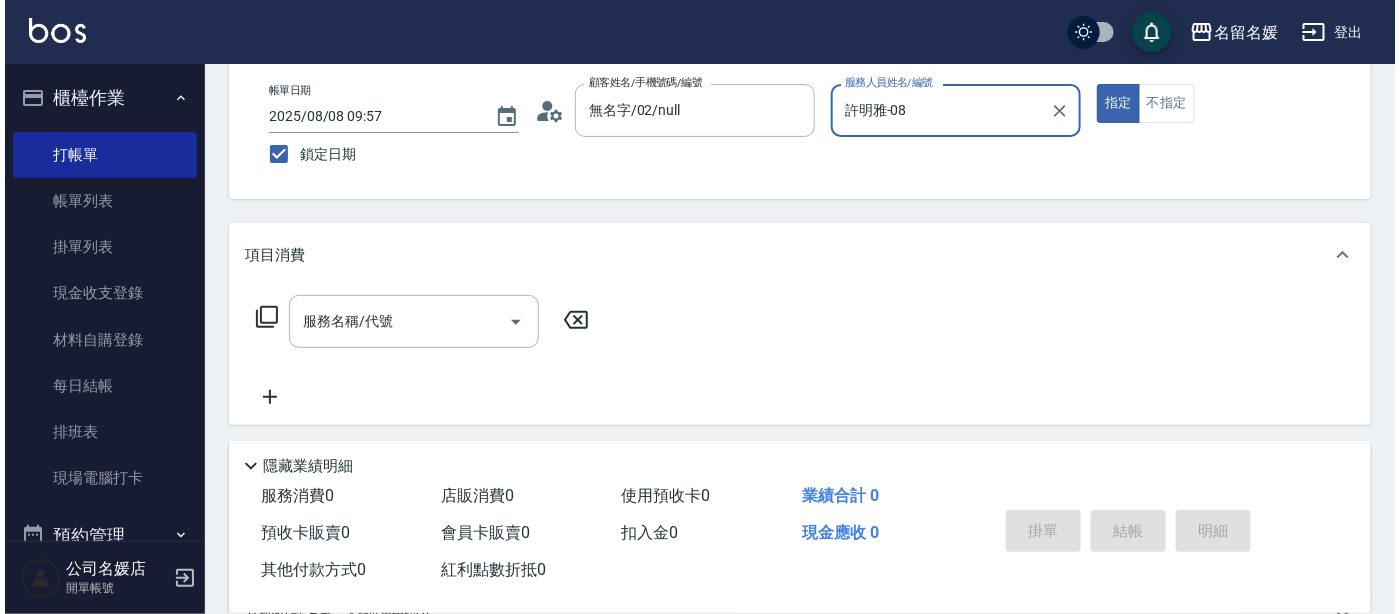 scroll, scrollTop: 181, scrollLeft: 0, axis: vertical 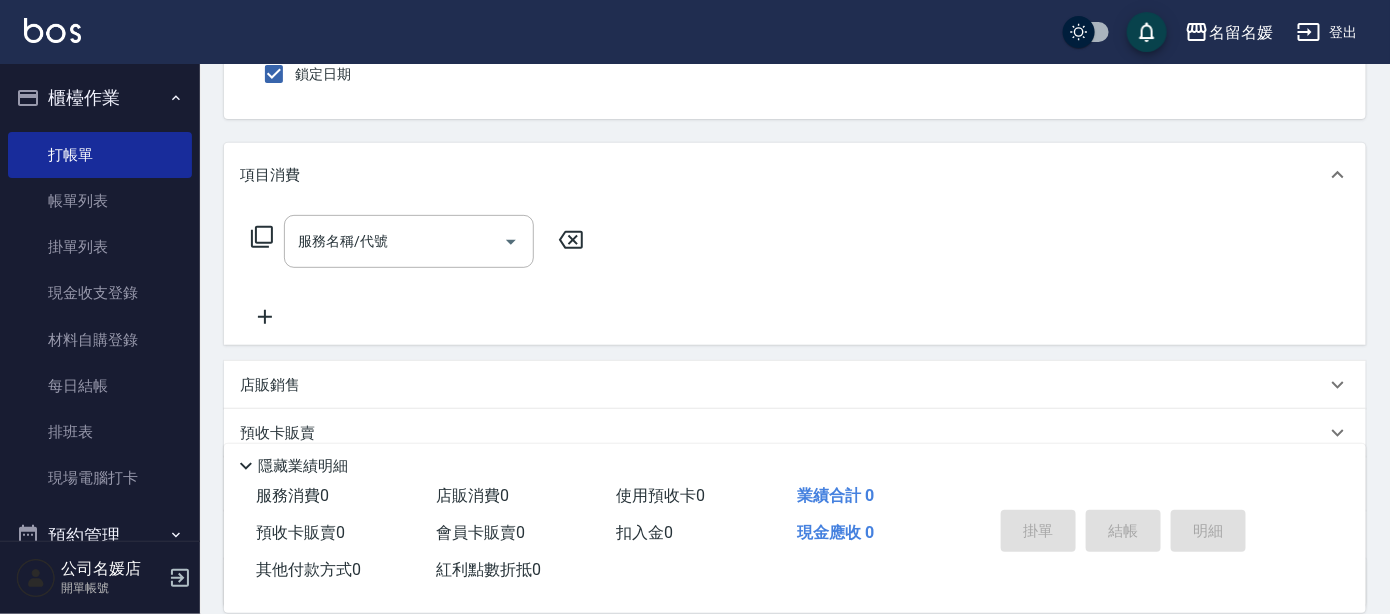 type on "許明雅-08" 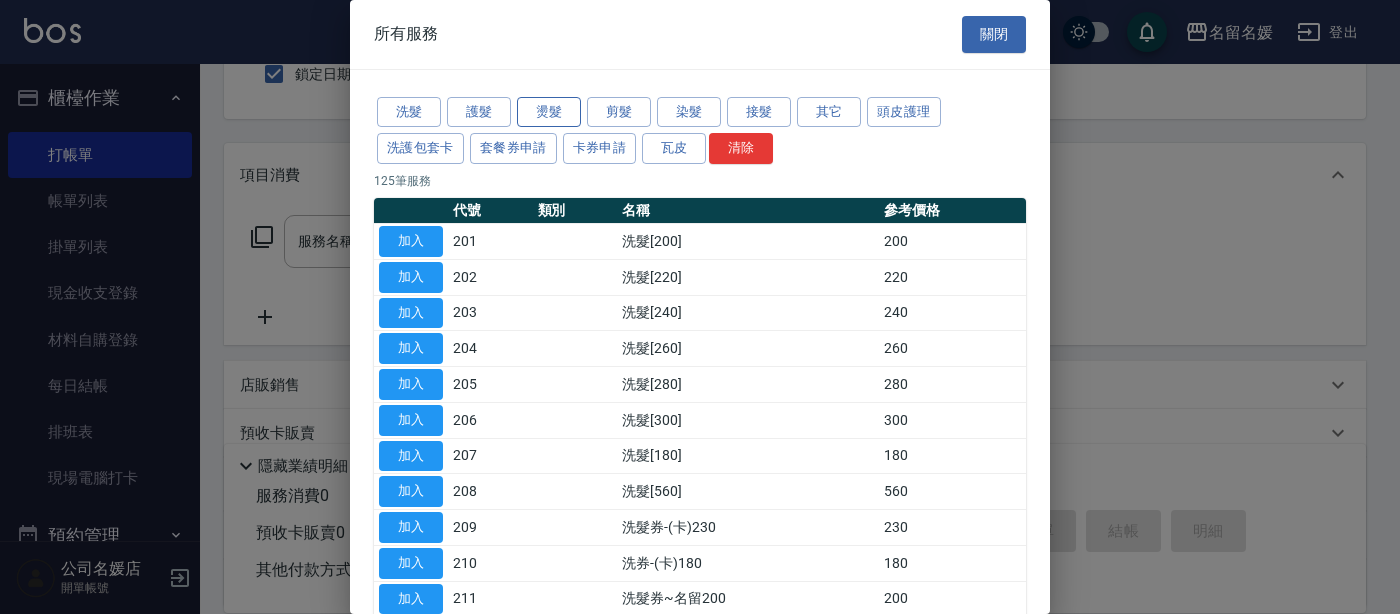 click on "燙髮" at bounding box center [549, 112] 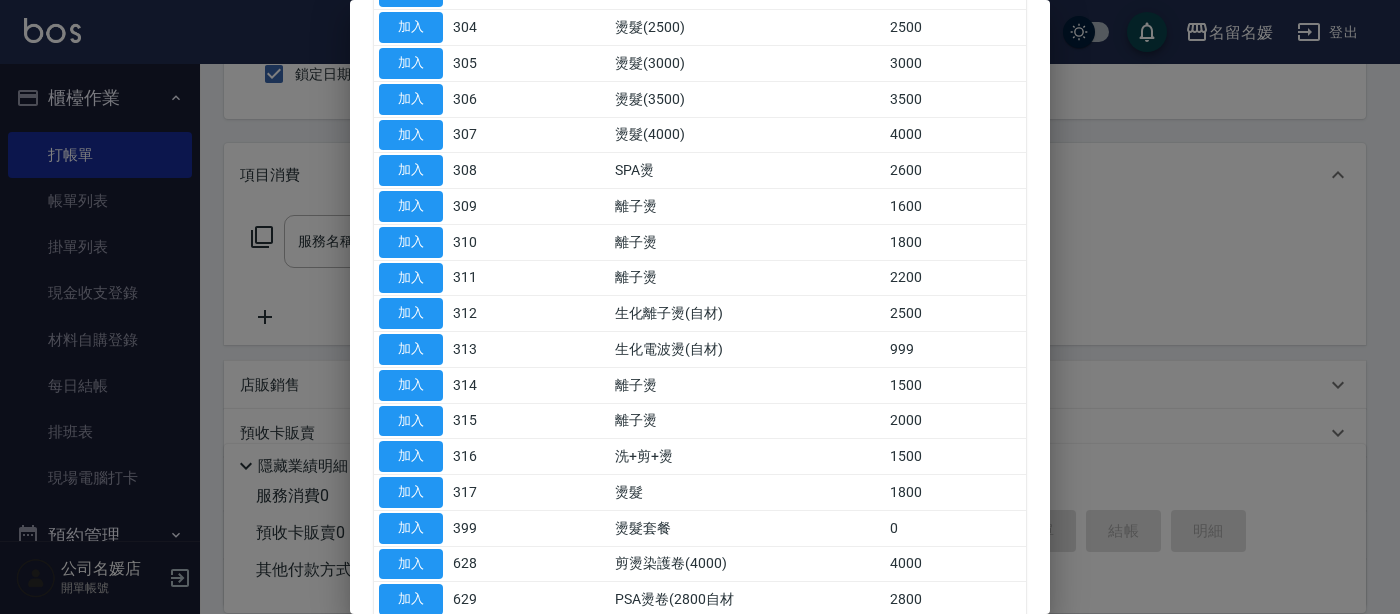 scroll, scrollTop: 454, scrollLeft: 0, axis: vertical 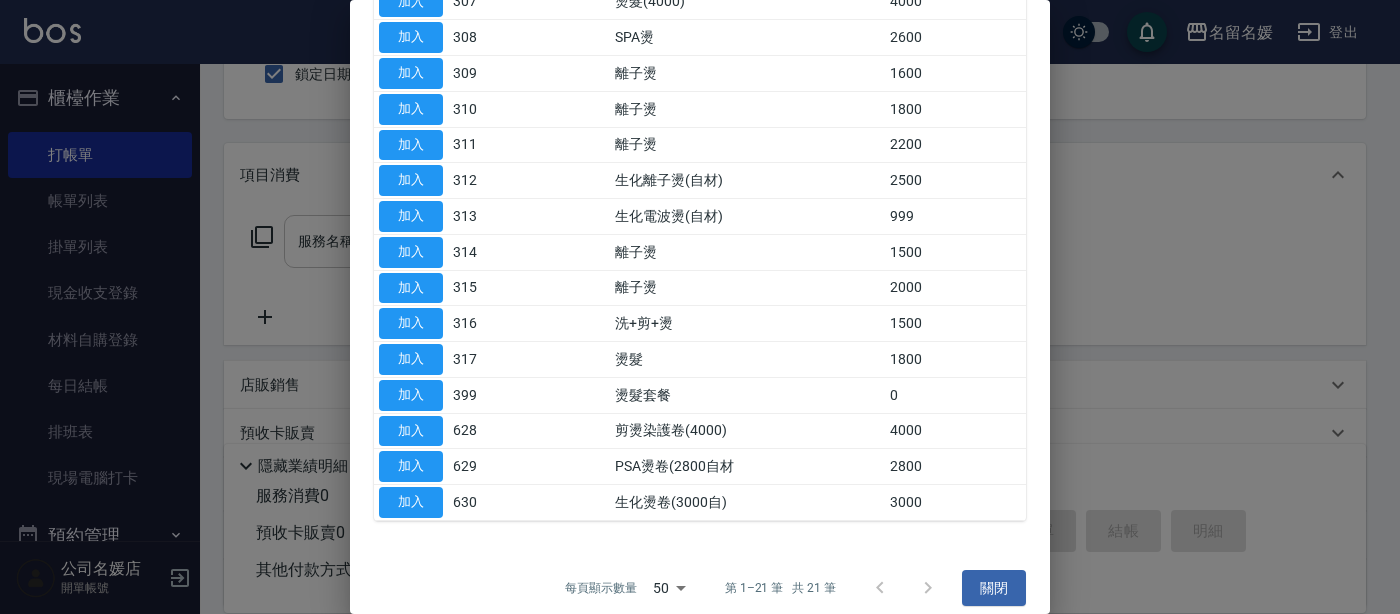 click on "加入" at bounding box center [411, 180] 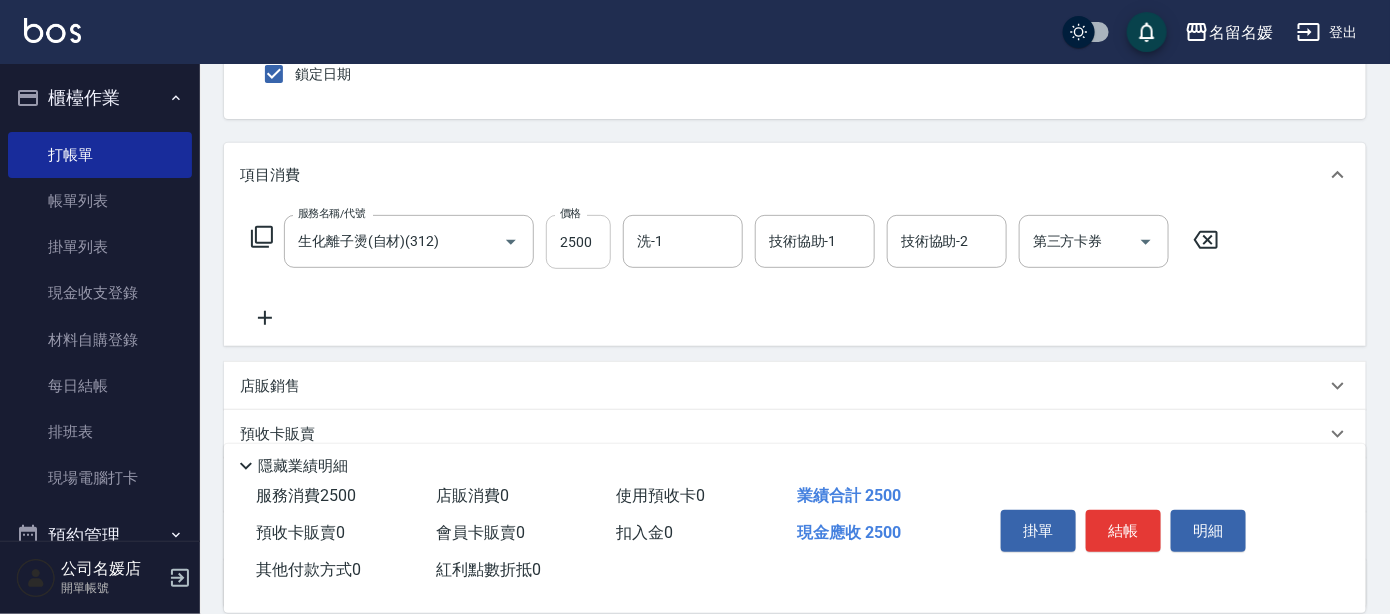 click on "2500" at bounding box center [578, 242] 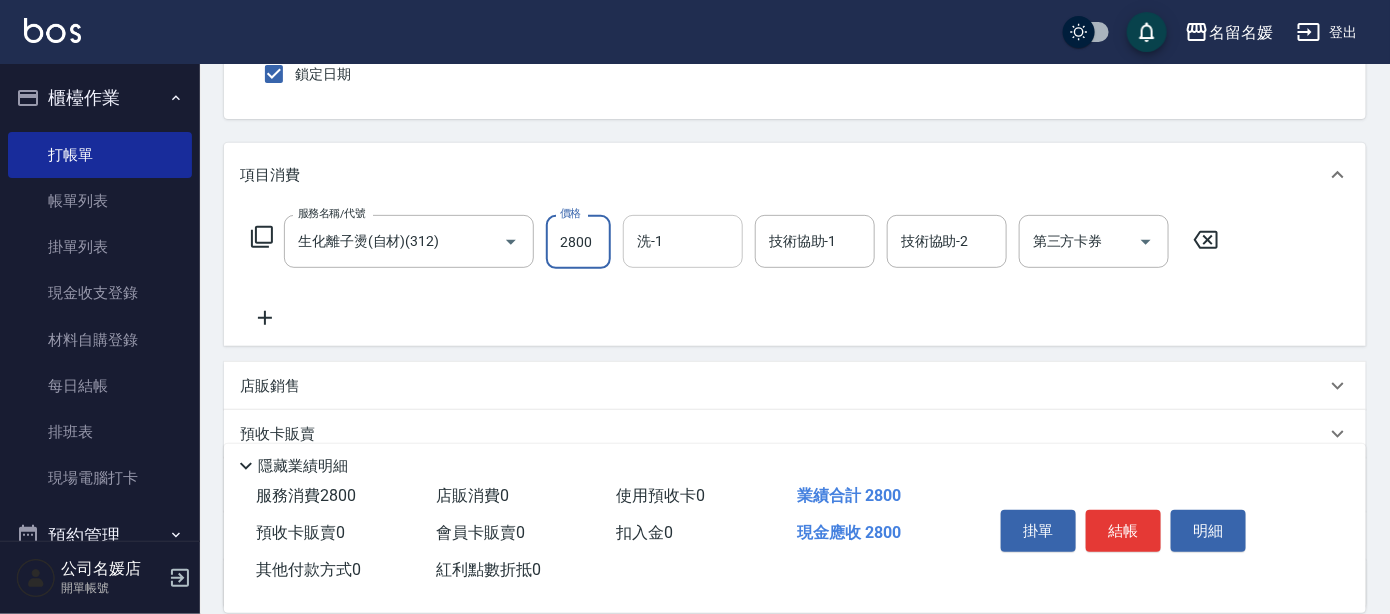 type on "2800" 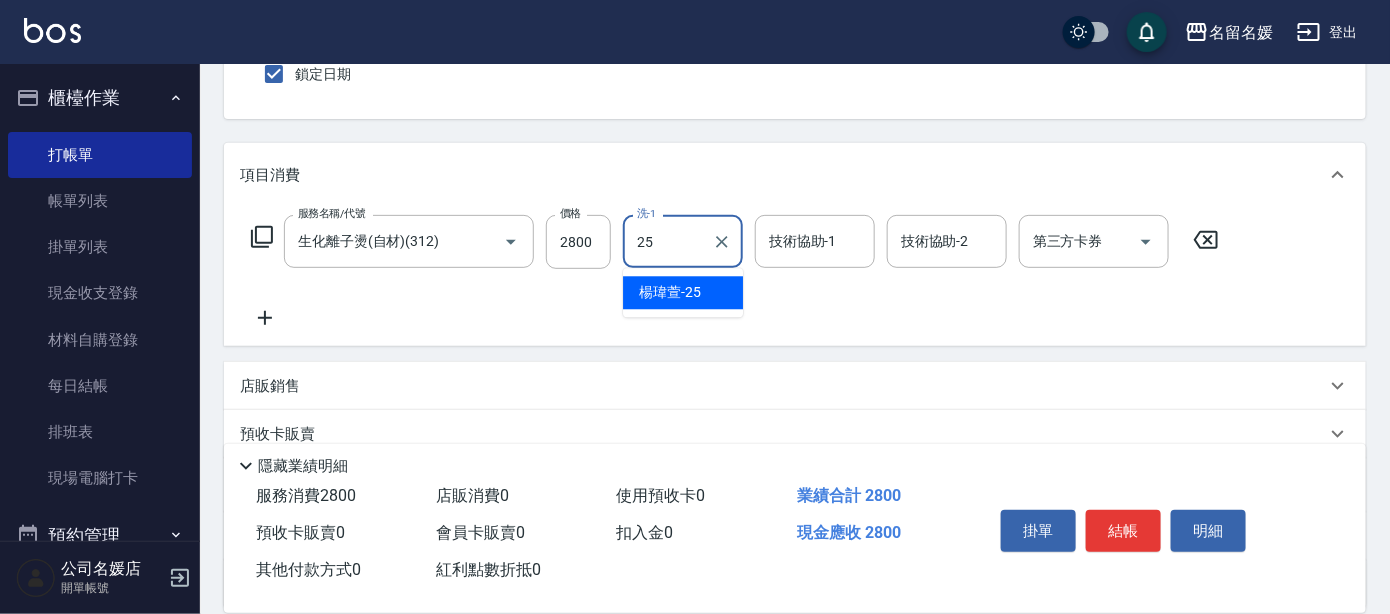 click on "楊瑋萱 -25" at bounding box center (670, 292) 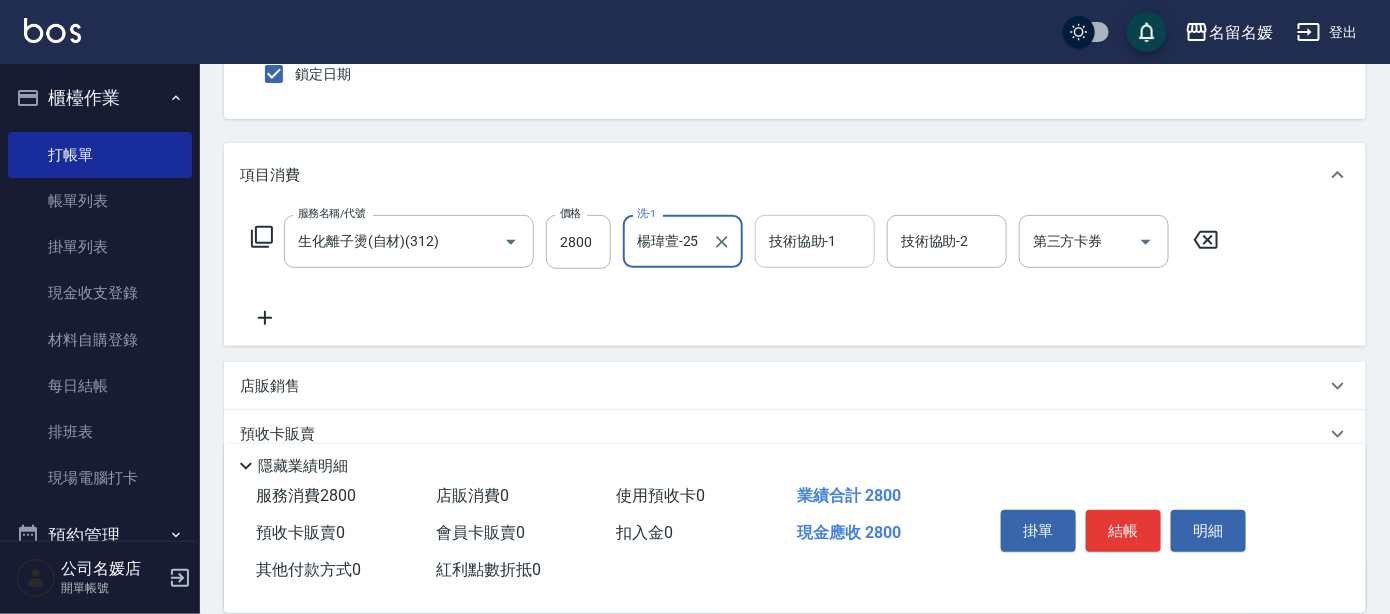 type on "楊瑋萱-25" 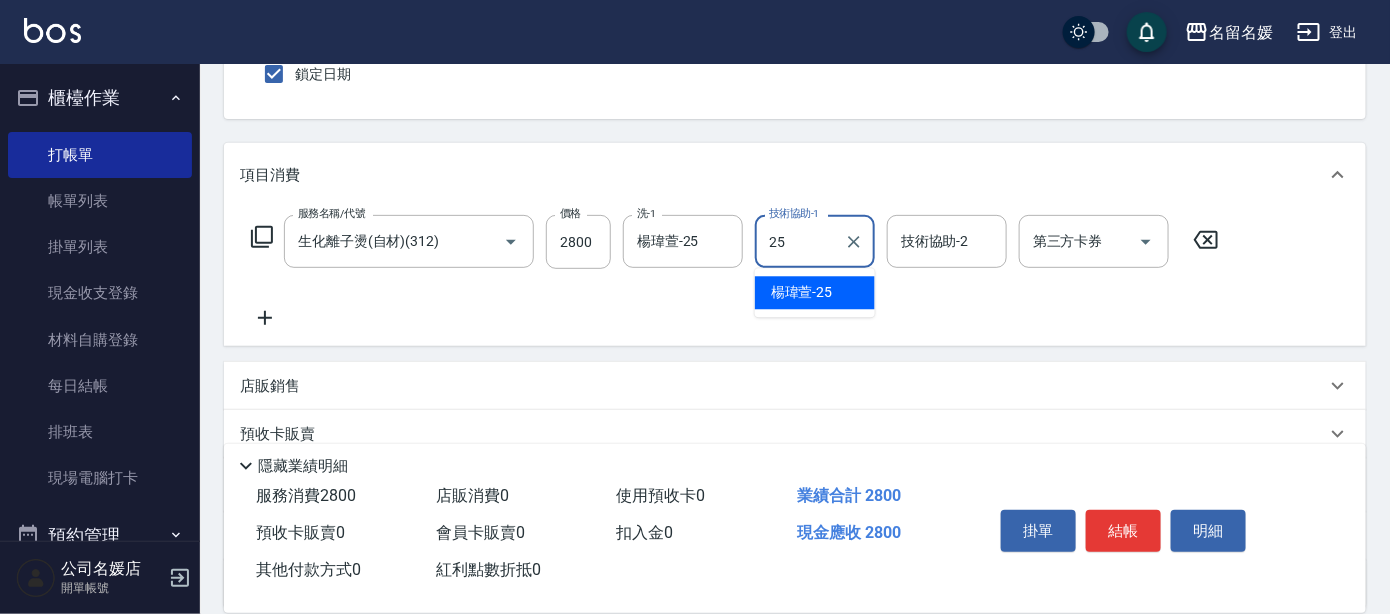 click on "楊瑋萱 -25" at bounding box center (802, 292) 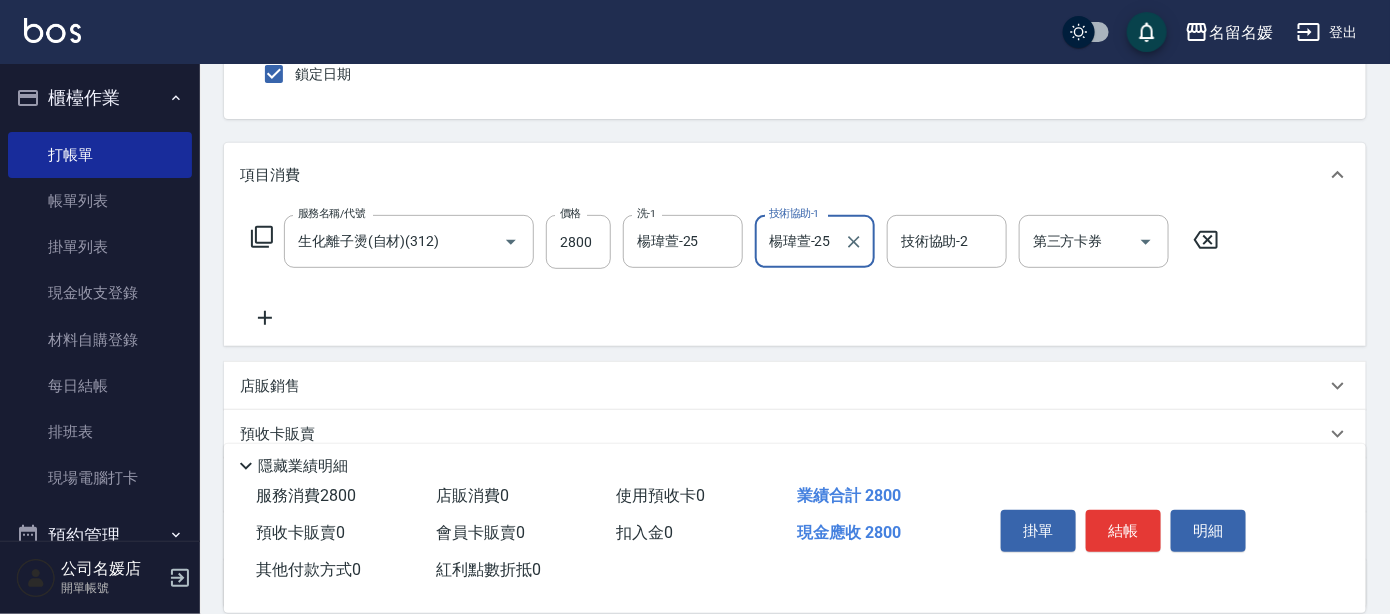 type on "楊瑋萱-25" 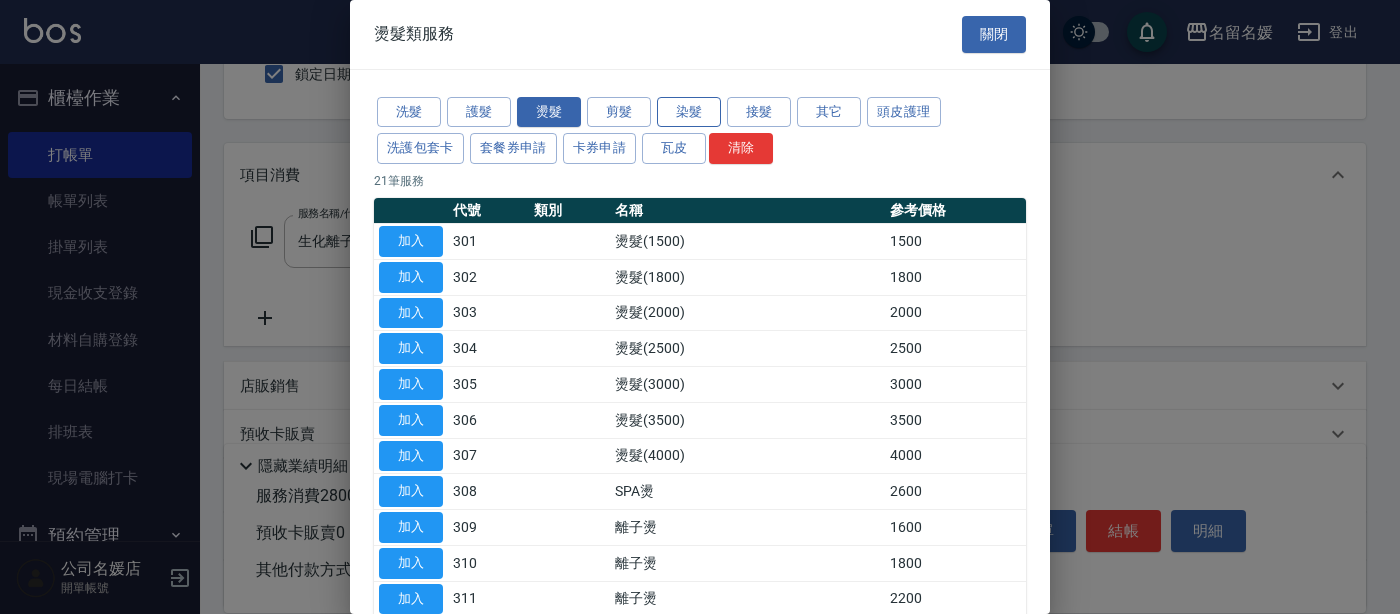 click on "染髮" at bounding box center [689, 112] 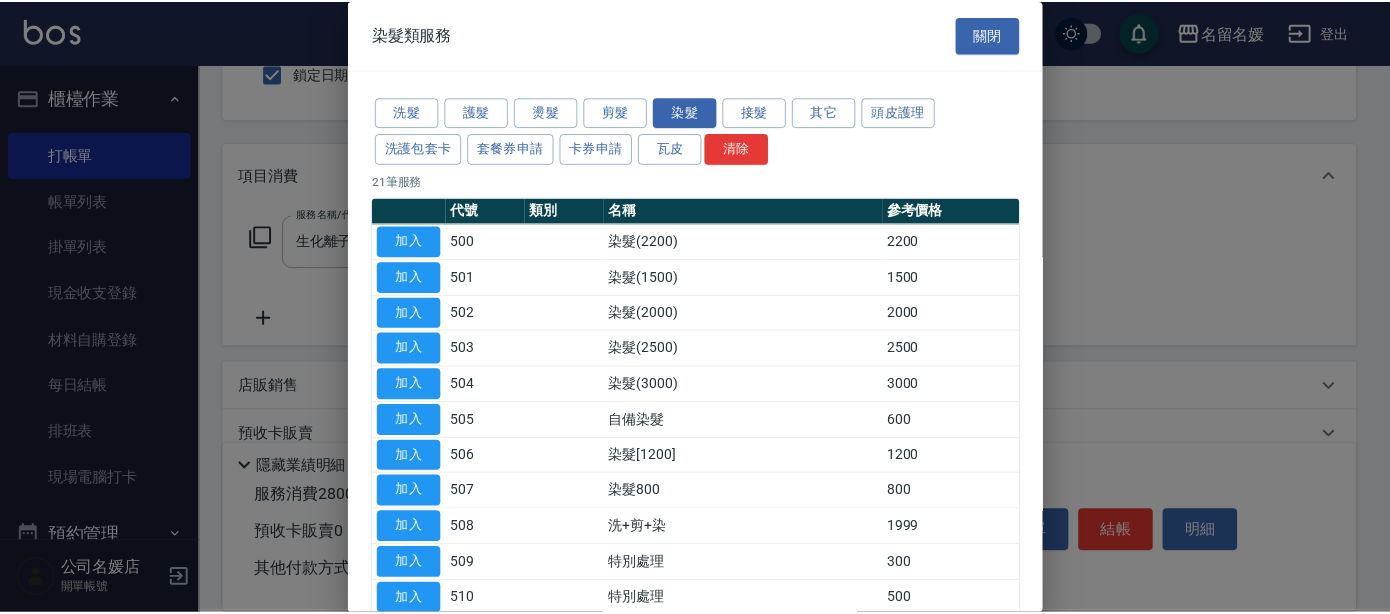 scroll, scrollTop: 90, scrollLeft: 0, axis: vertical 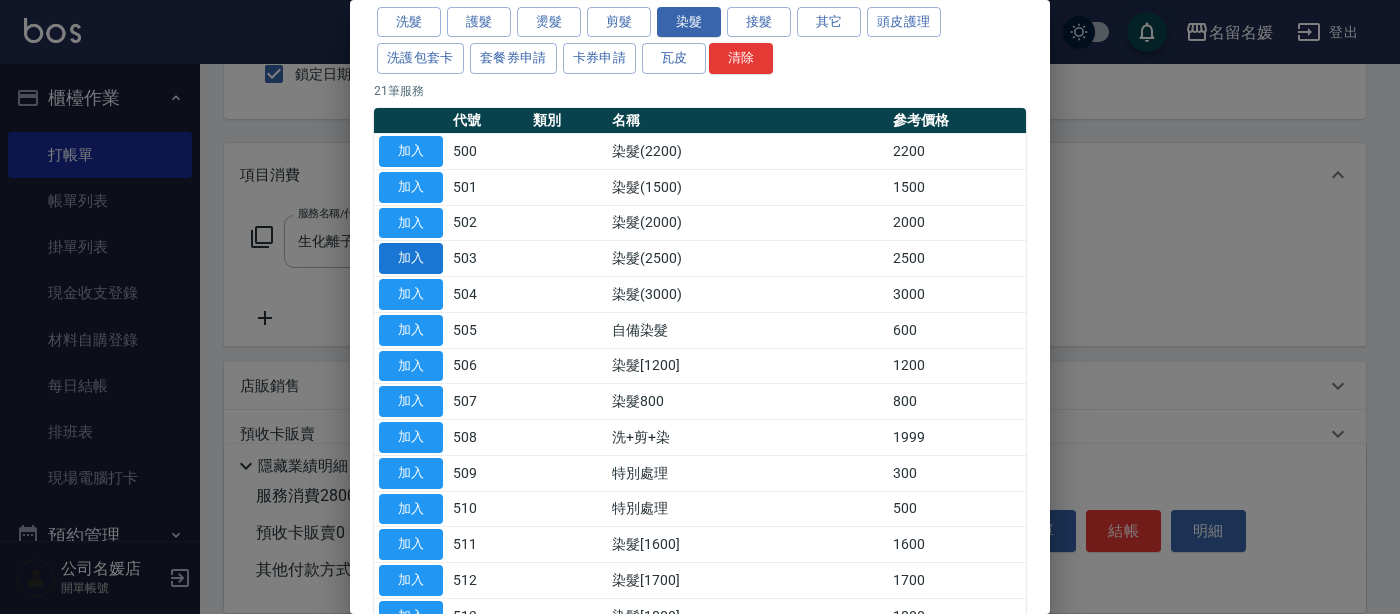 click on "加入" at bounding box center (411, 258) 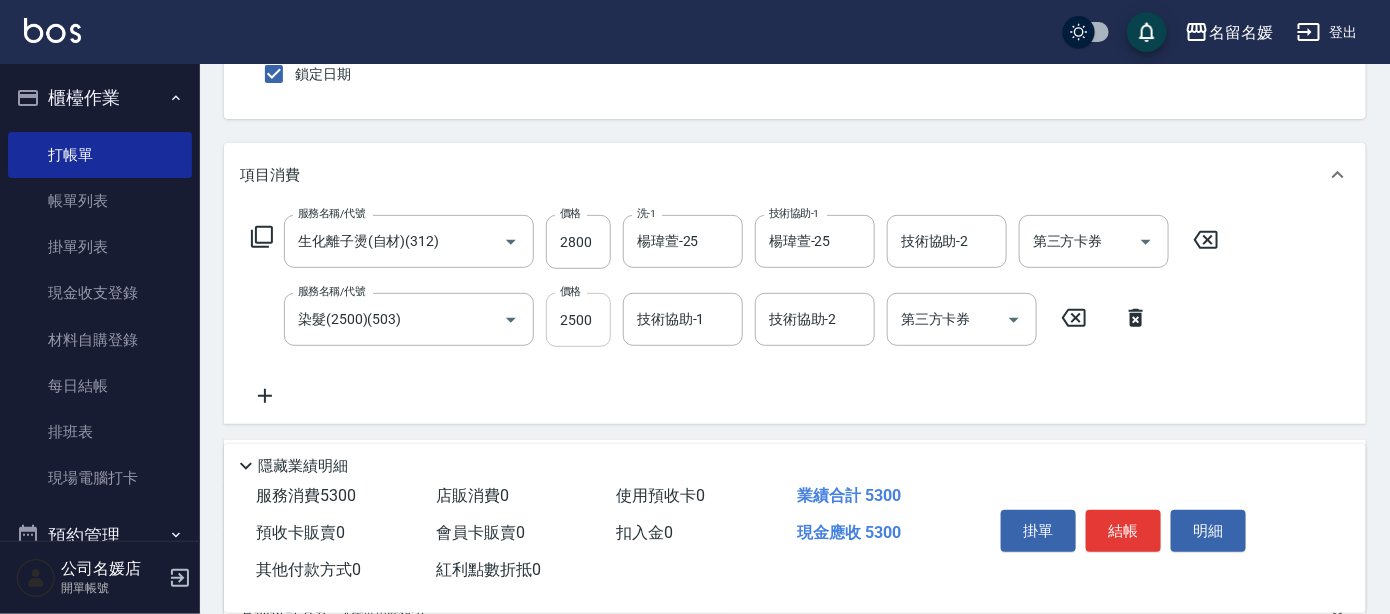 click on "2500" at bounding box center (578, 320) 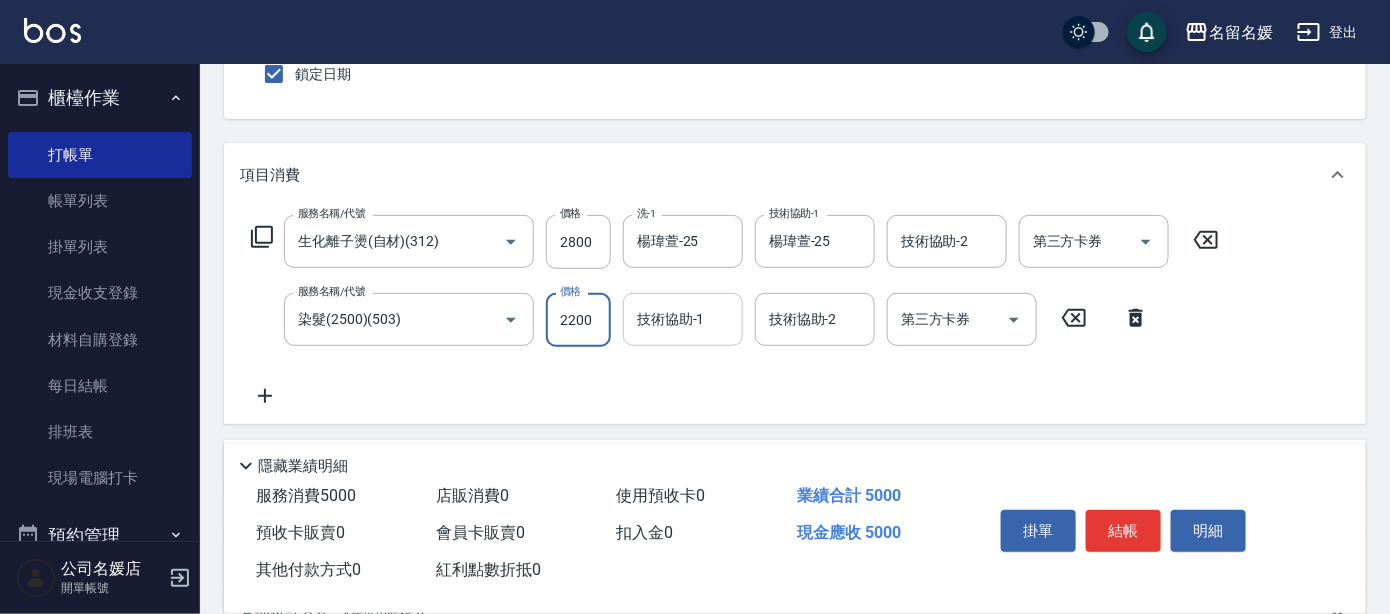 type on "2200" 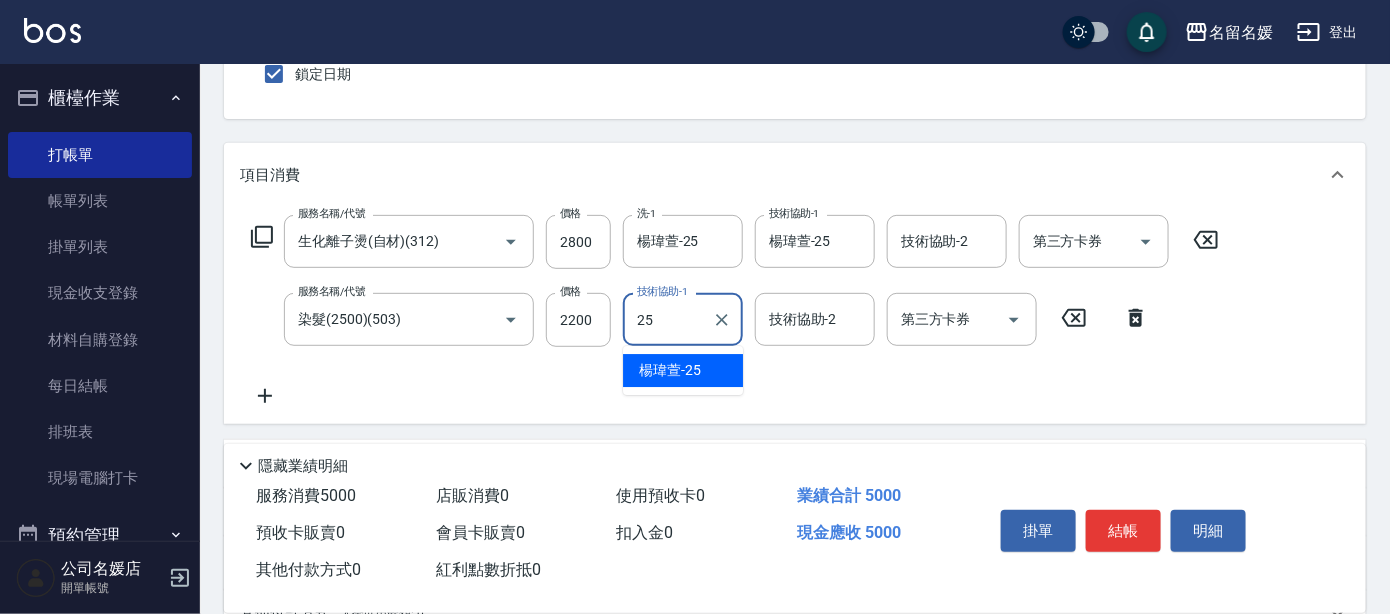 click on "楊瑋萱 -25" at bounding box center [670, 370] 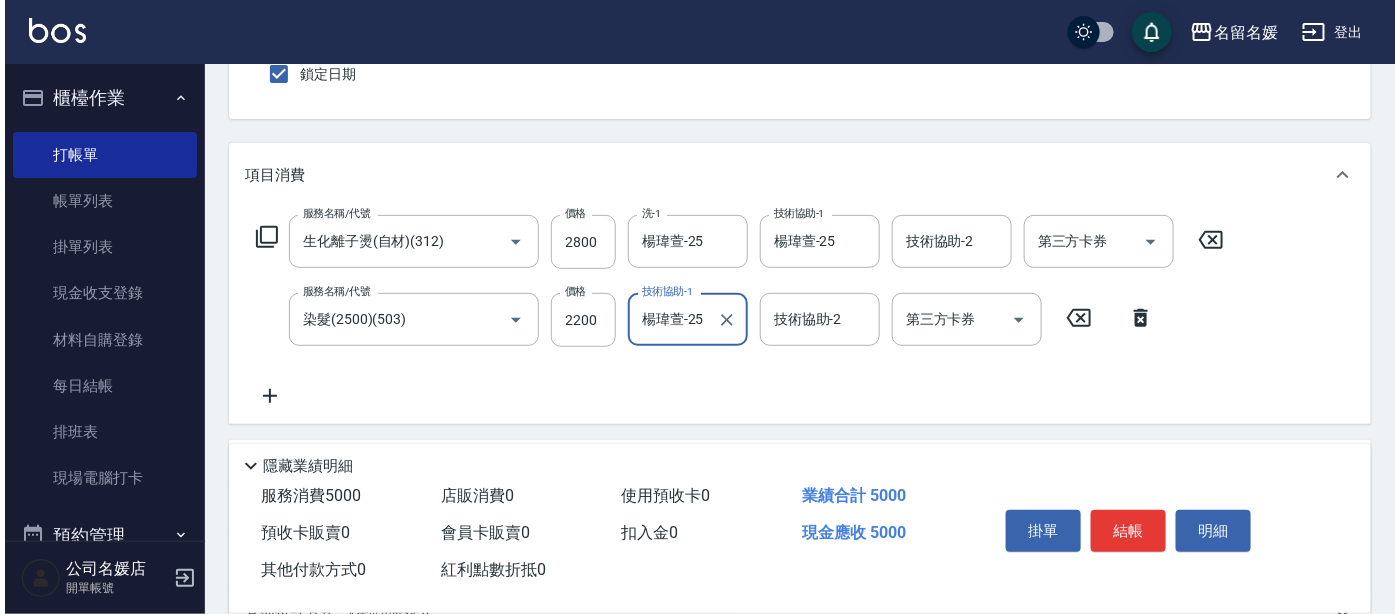 scroll, scrollTop: 272, scrollLeft: 0, axis: vertical 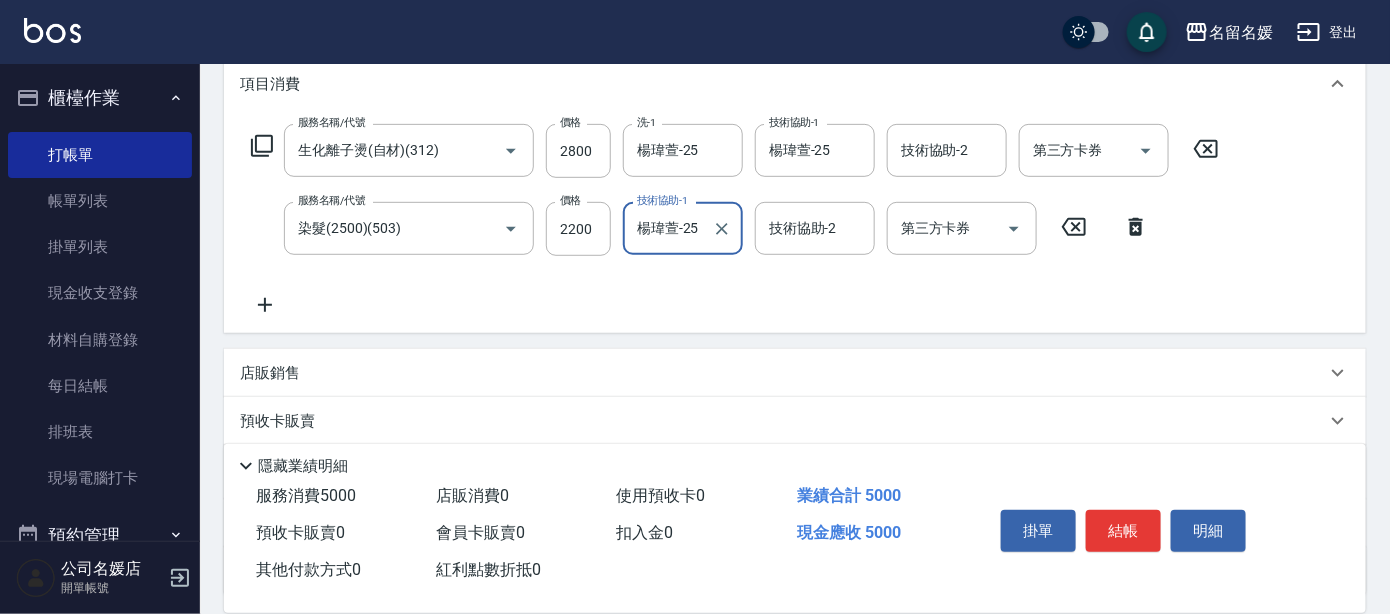 type on "楊瑋萱-25" 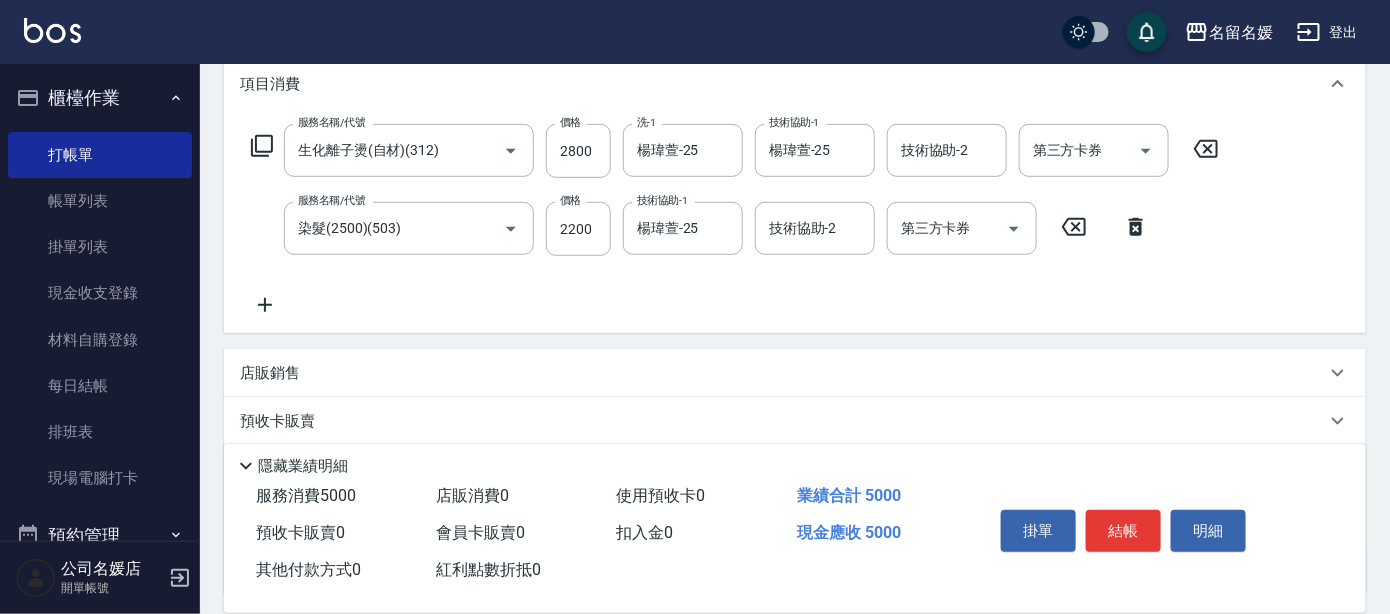 click 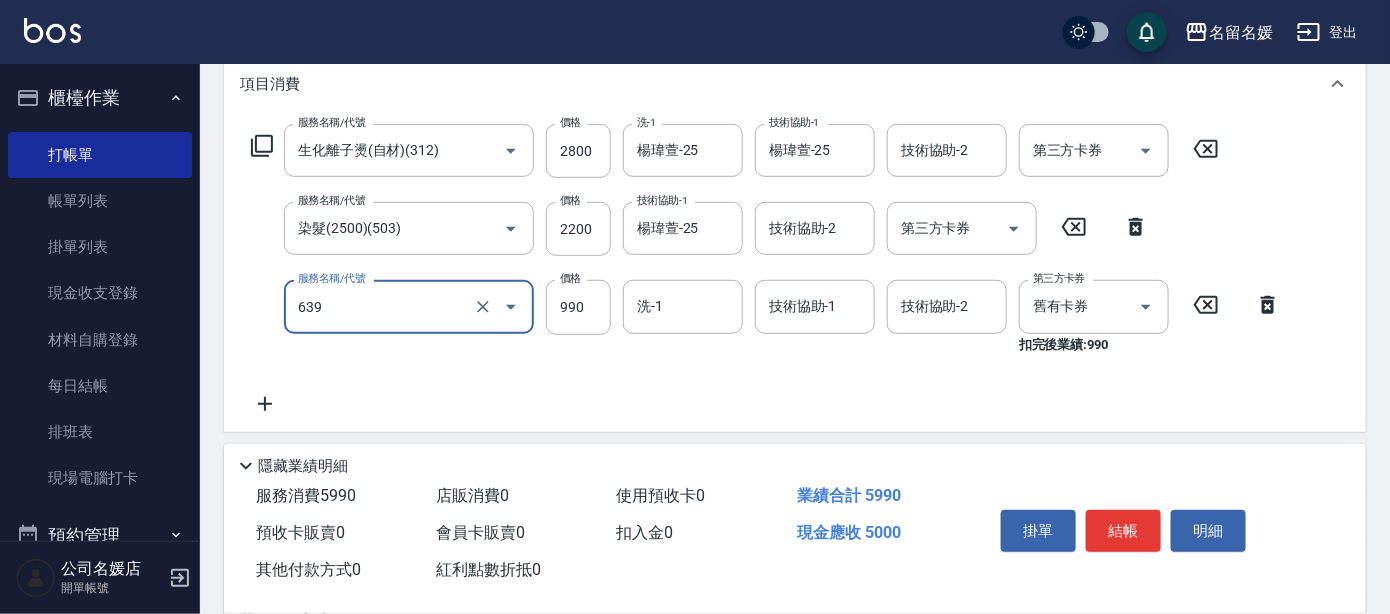 click on "639" at bounding box center [381, 306] 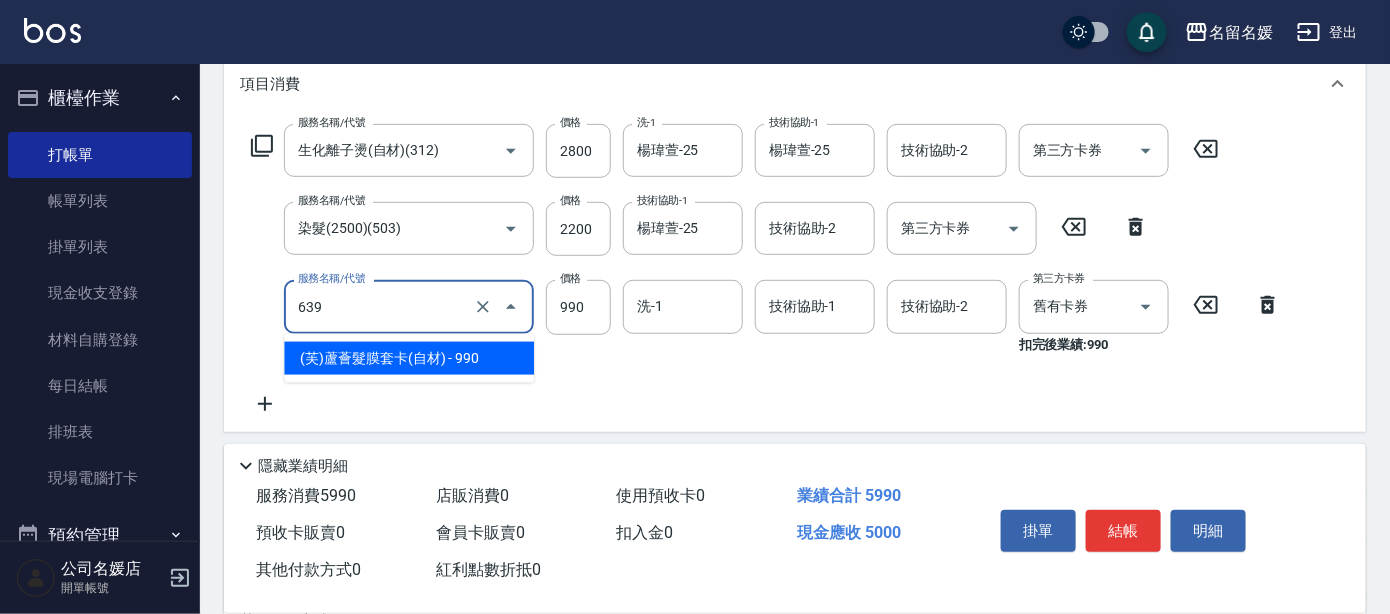 click on "(芙)蘆薈髮膜套卡(自材) - 990" at bounding box center [409, 358] 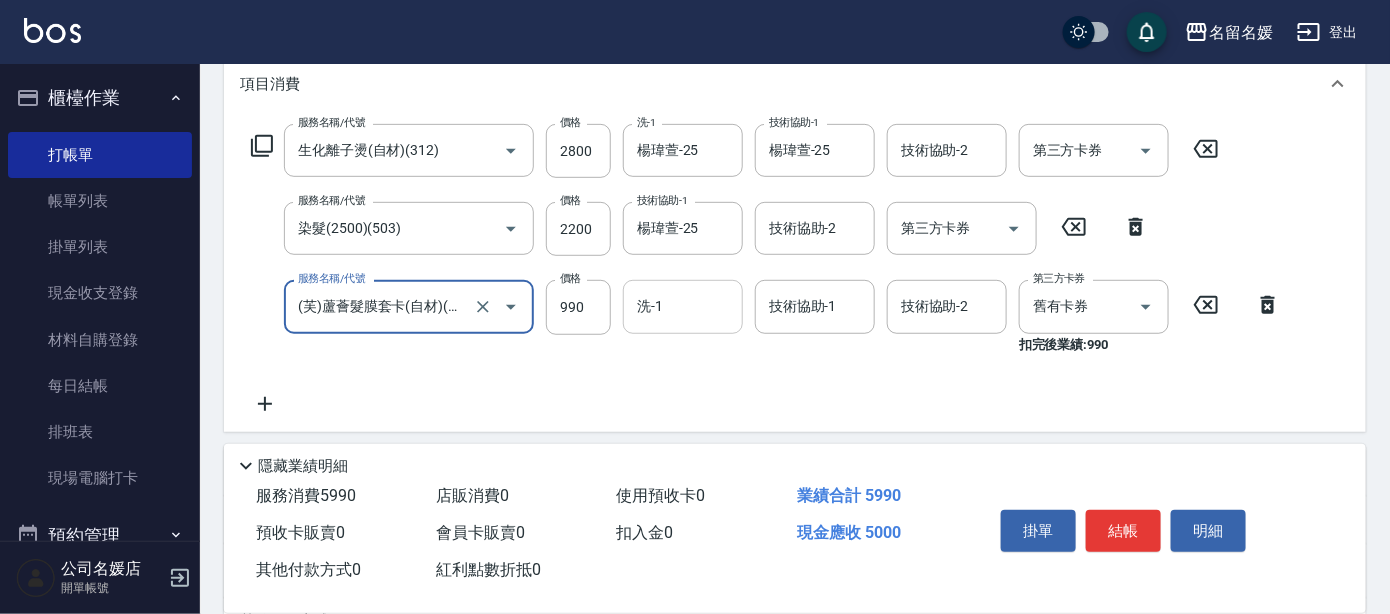 type on "(芙)蘆薈髮膜套卡(自材)(639)" 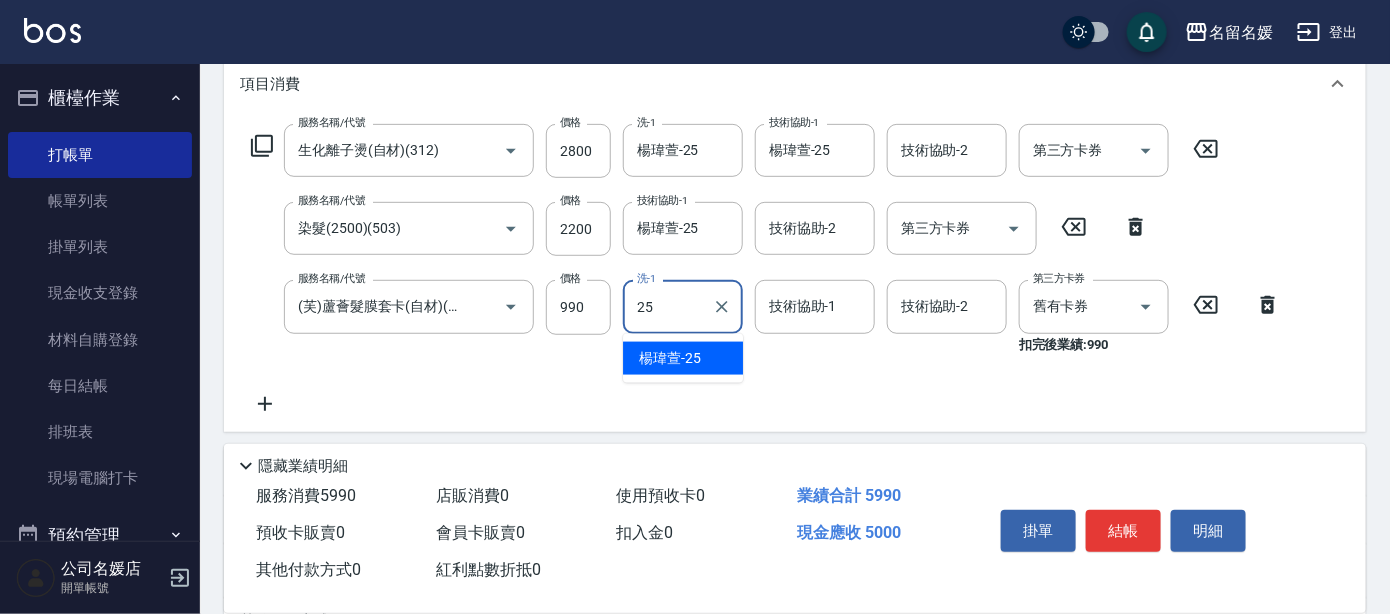 click on "楊瑋萱 -25" at bounding box center [683, 358] 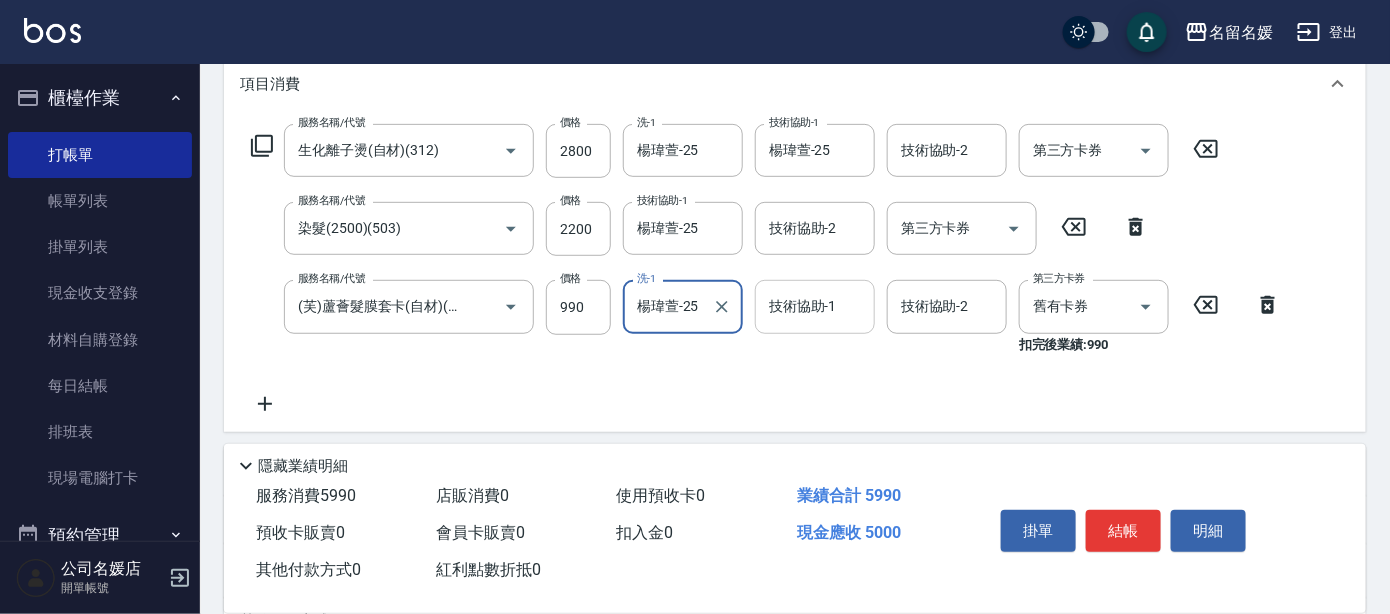 type on "楊瑋萱-25" 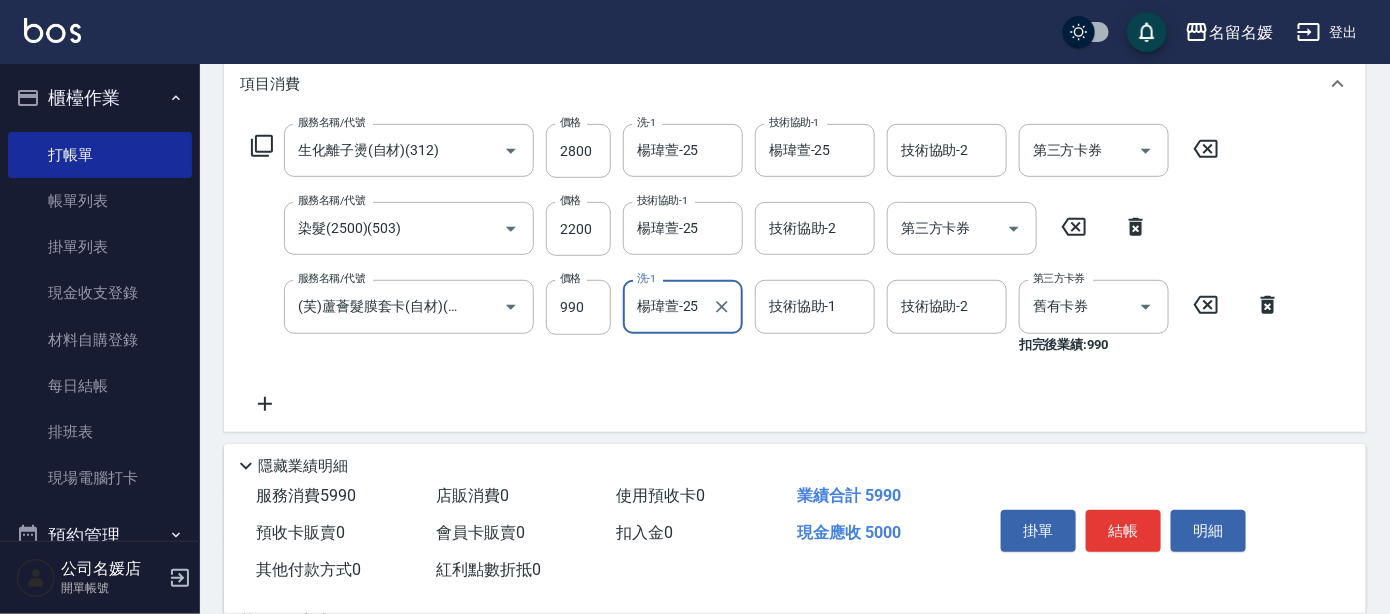 click on "技術協助-1 技術協助-1" at bounding box center [815, 306] 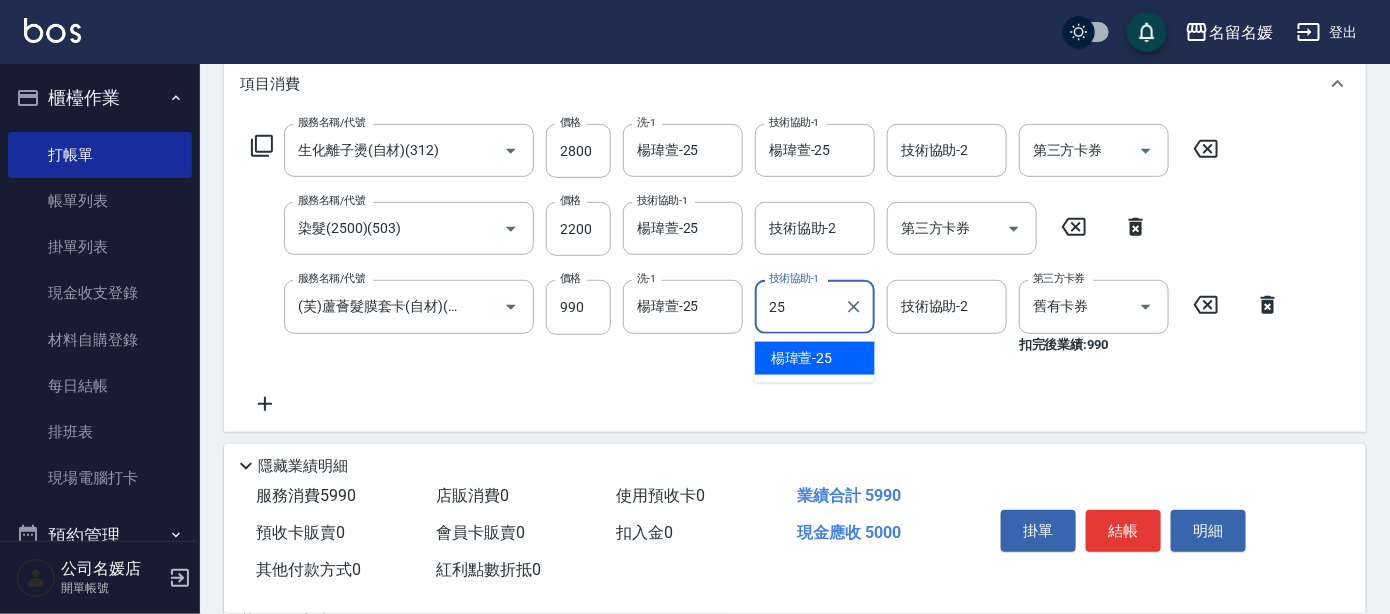 click on "楊瑋萱 -25" at bounding box center [802, 358] 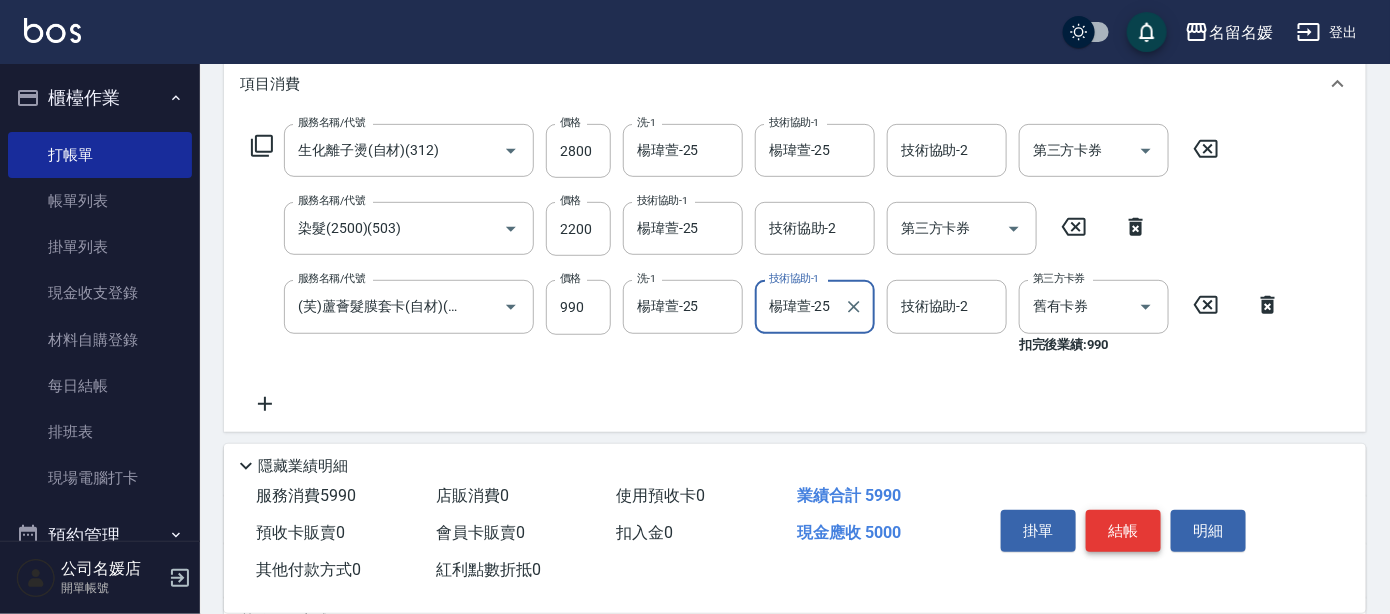 type on "楊瑋萱-25" 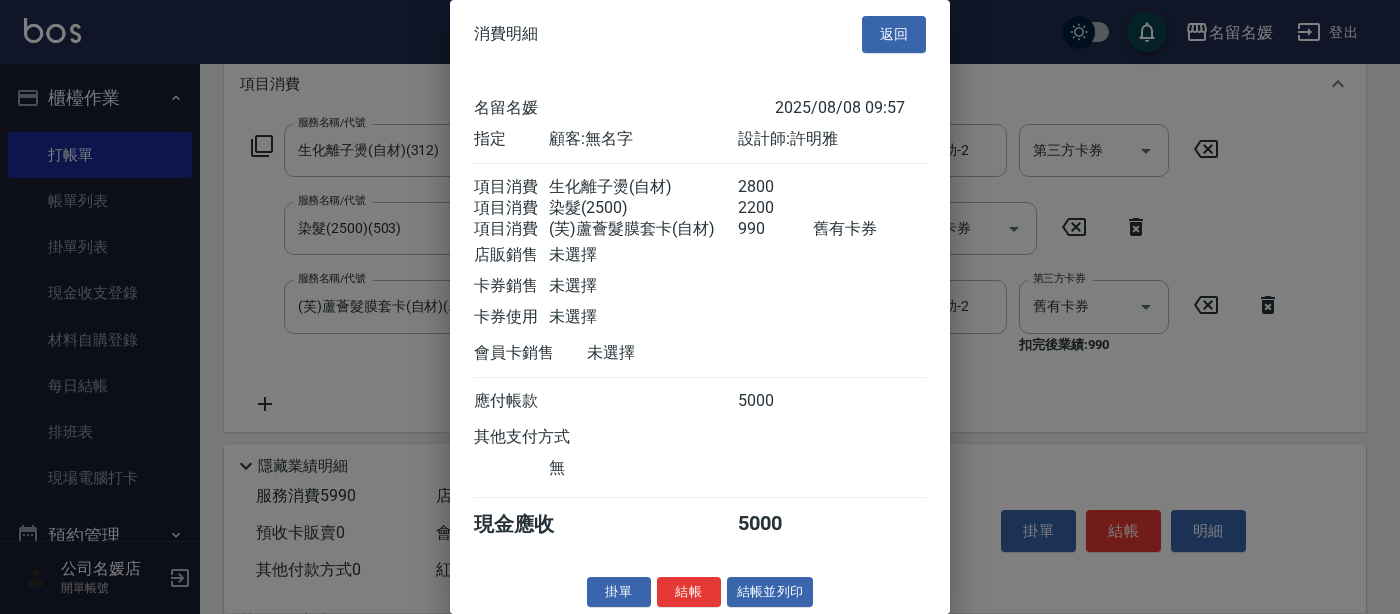 scroll, scrollTop: 32, scrollLeft: 0, axis: vertical 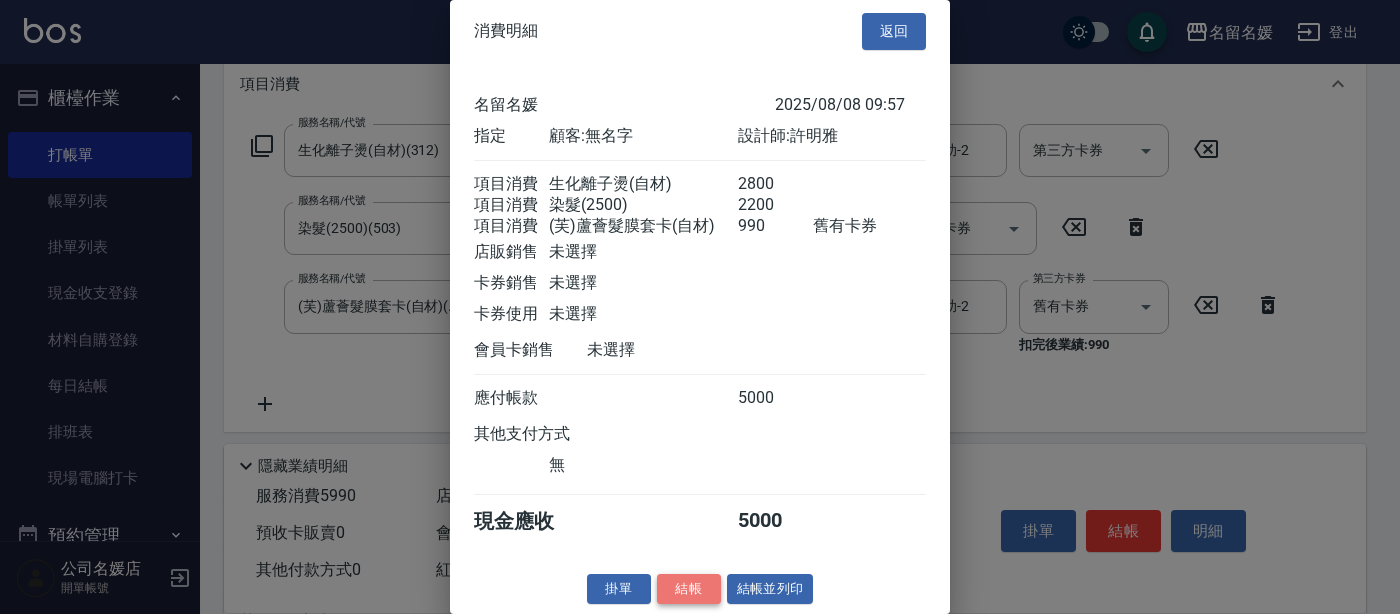 click on "結帳" at bounding box center (689, 589) 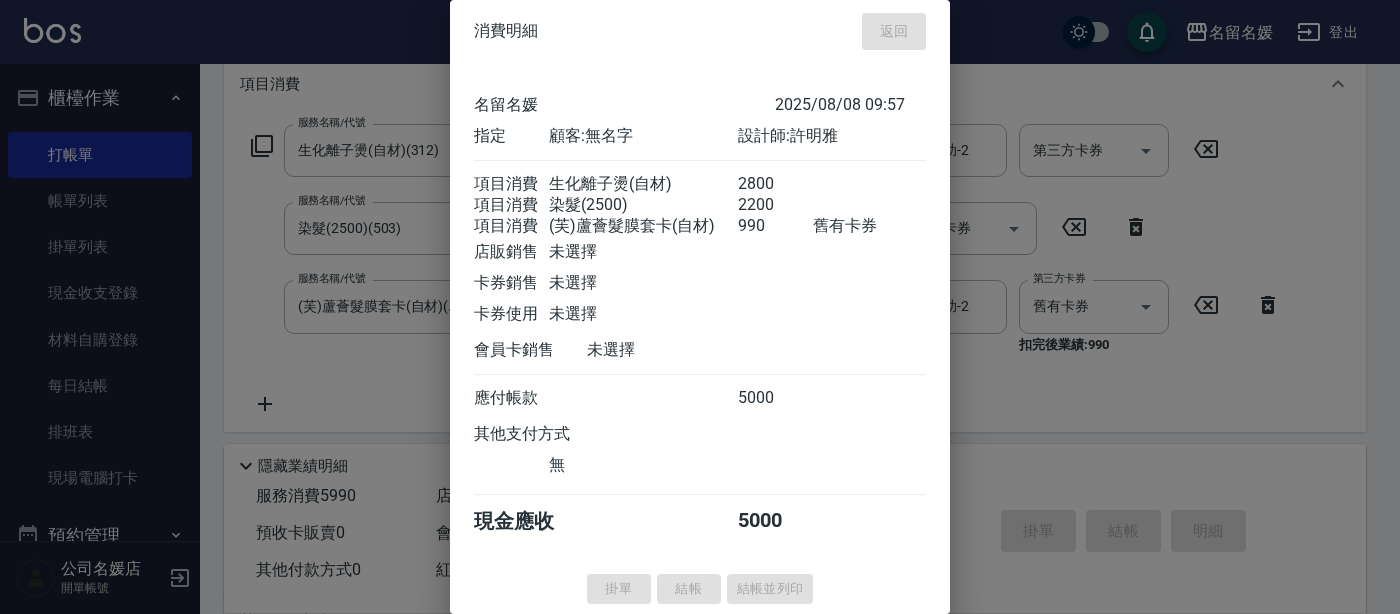 type 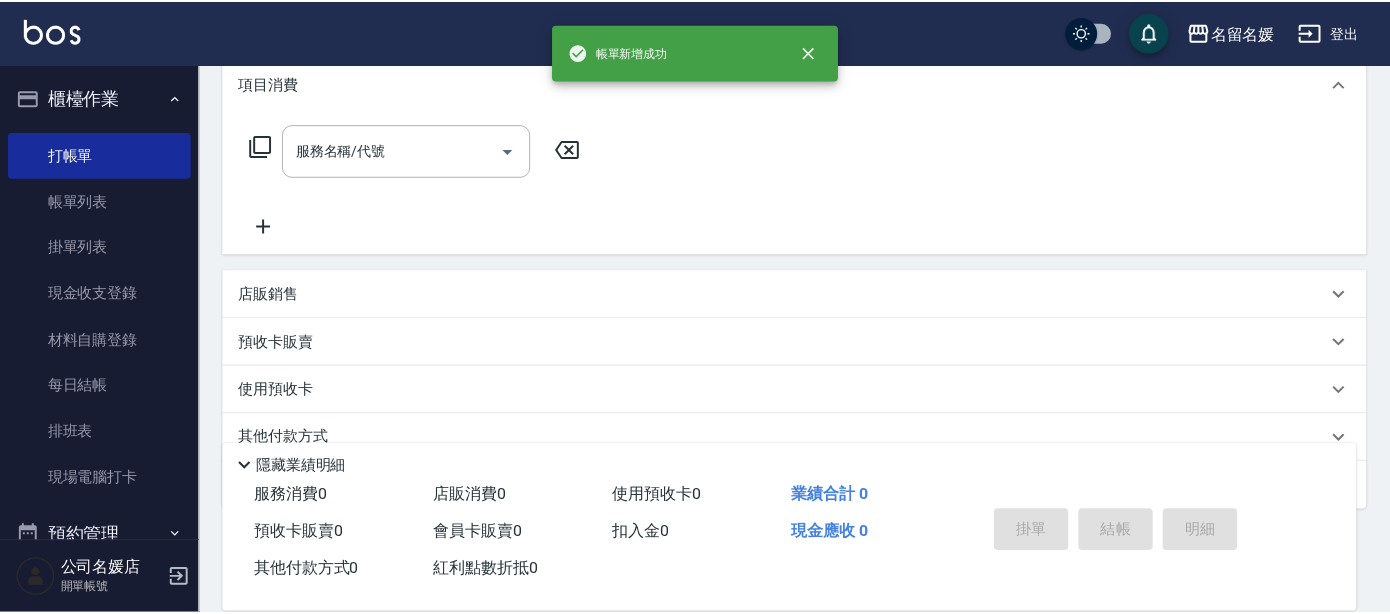 scroll, scrollTop: 0, scrollLeft: 0, axis: both 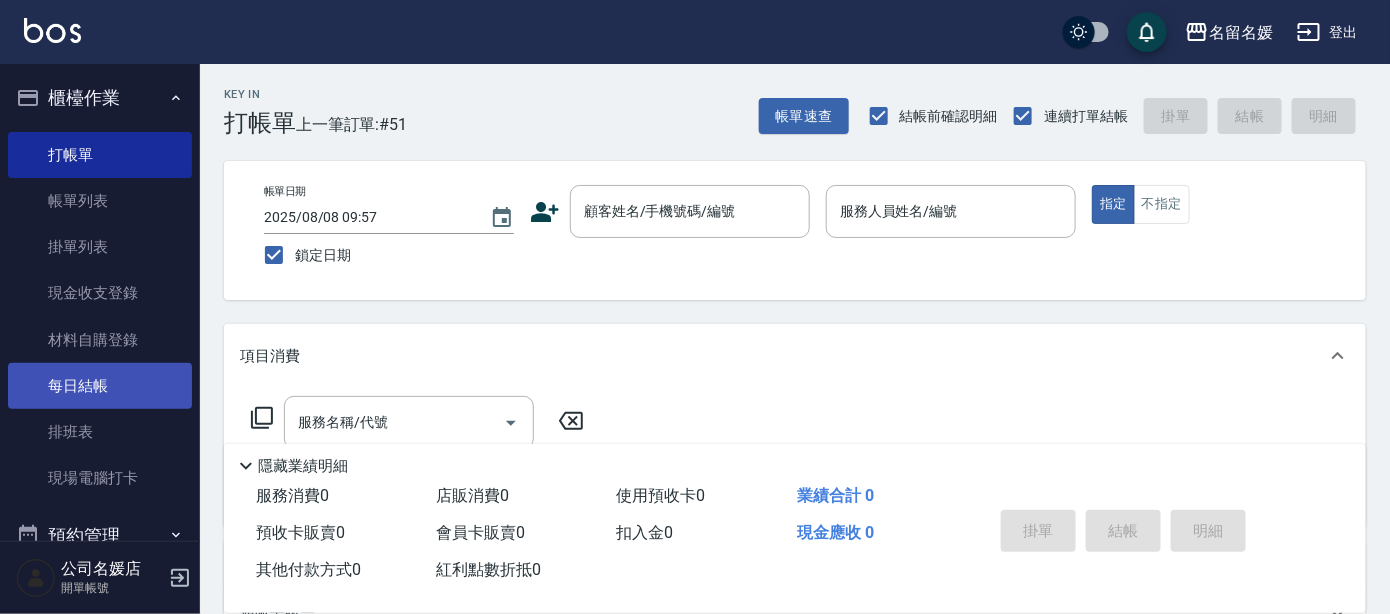 click on "每日結帳" at bounding box center (100, 386) 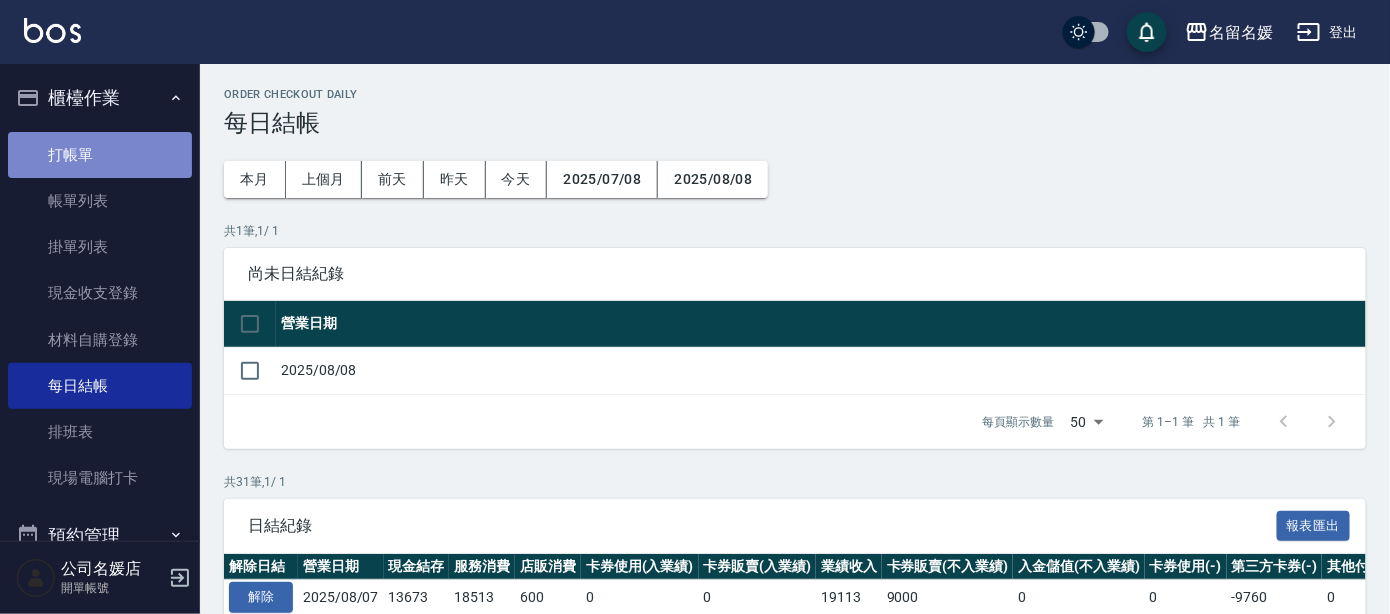 click on "打帳單" at bounding box center [100, 155] 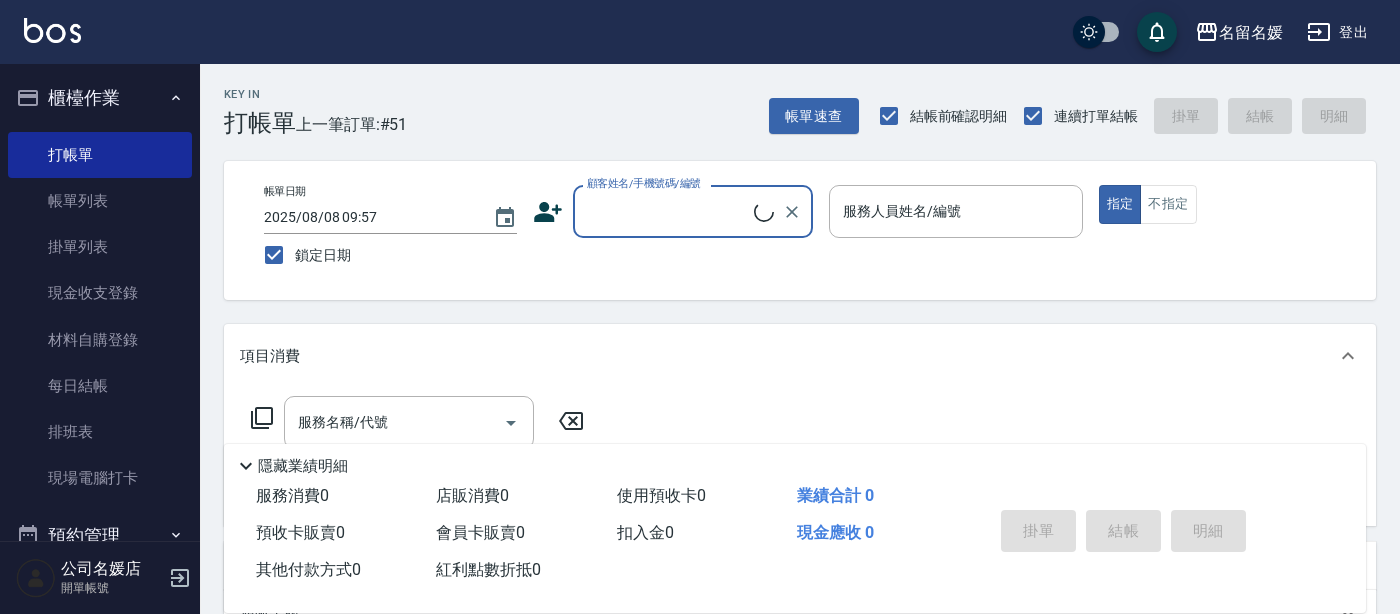 click on "顧客姓名/手機號碼/編號" at bounding box center (668, 211) 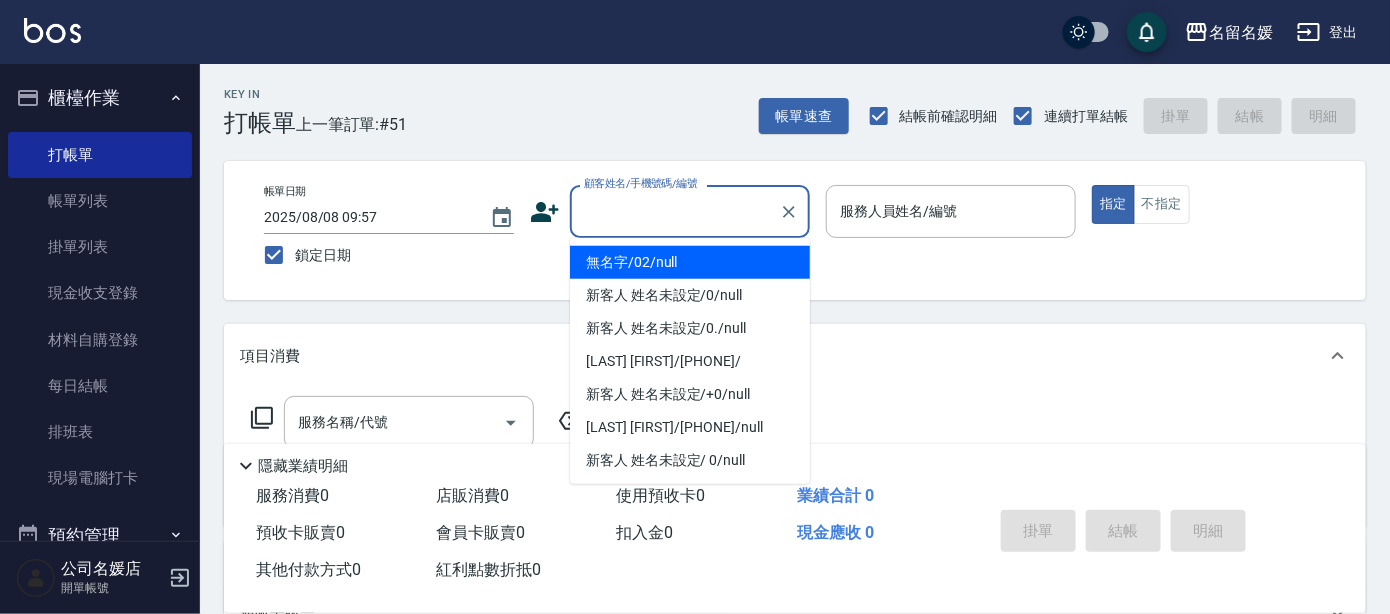click on "無名字/02/null" at bounding box center (690, 262) 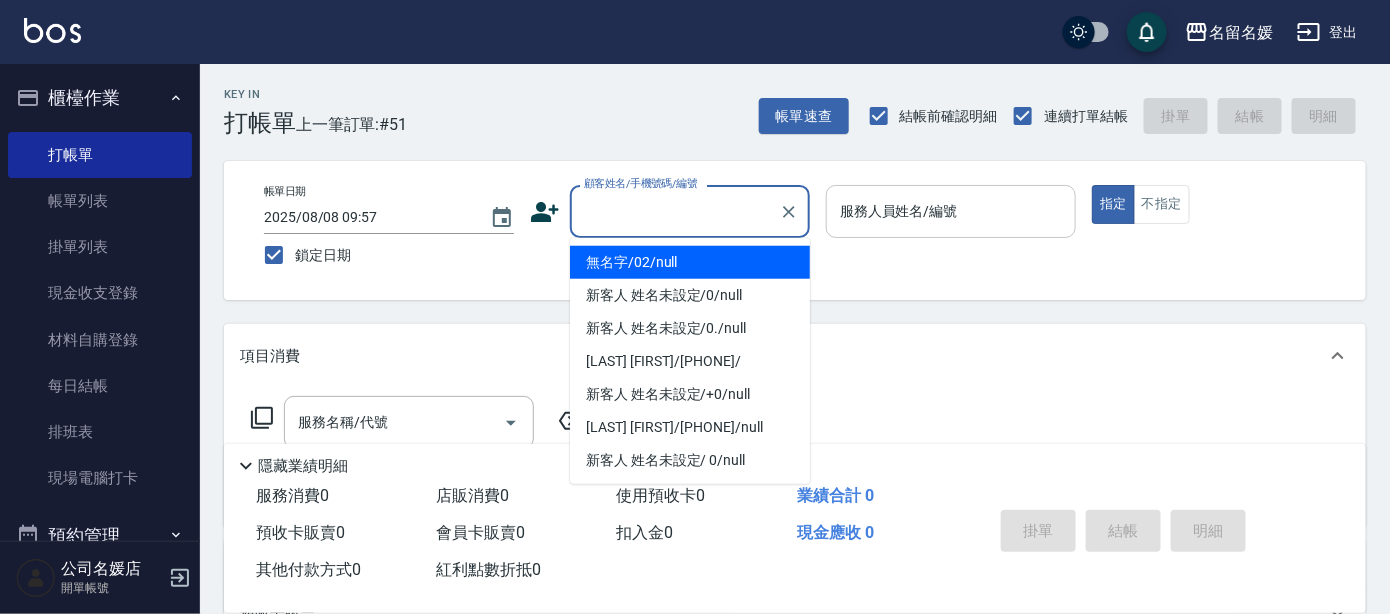 type on "無名字/02/null" 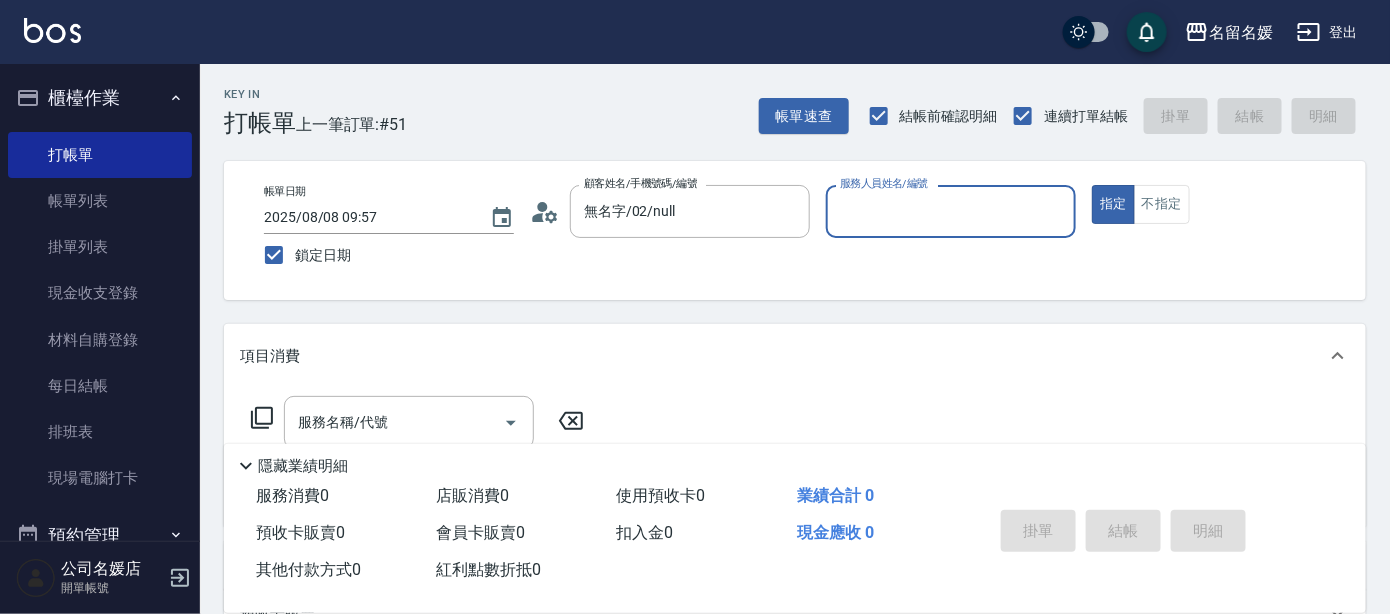click on "服務人員姓名/編號" at bounding box center (951, 211) 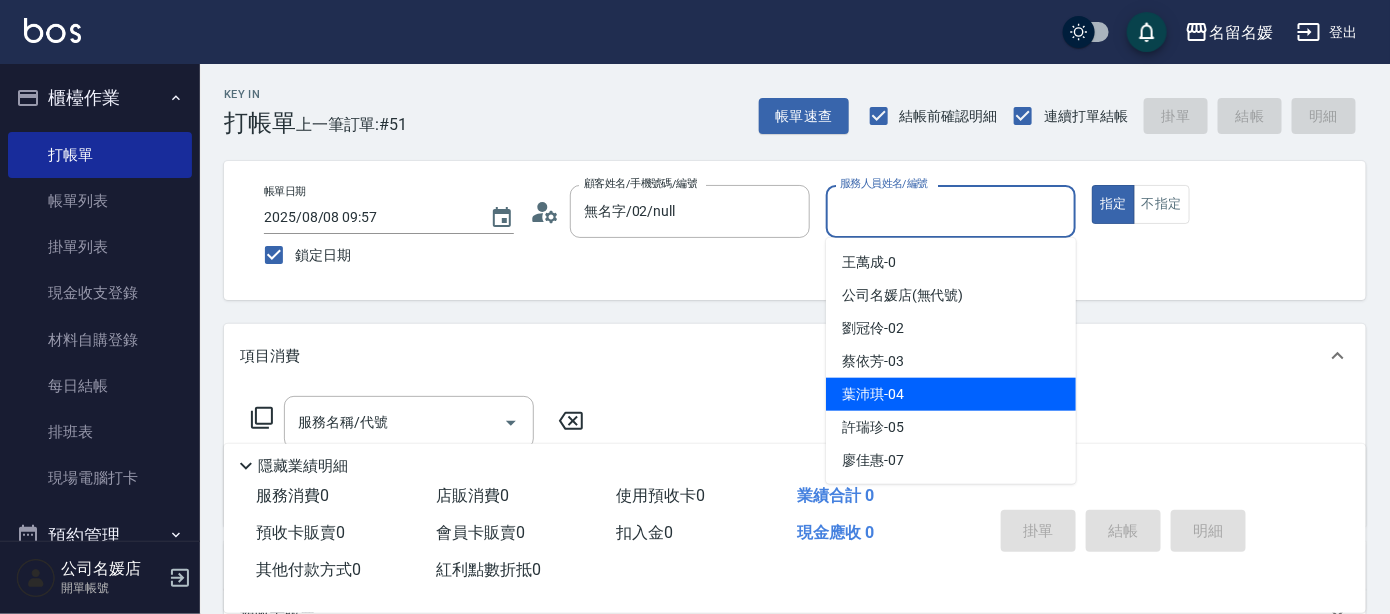 click on "葉沛琪 -04" at bounding box center [951, 394] 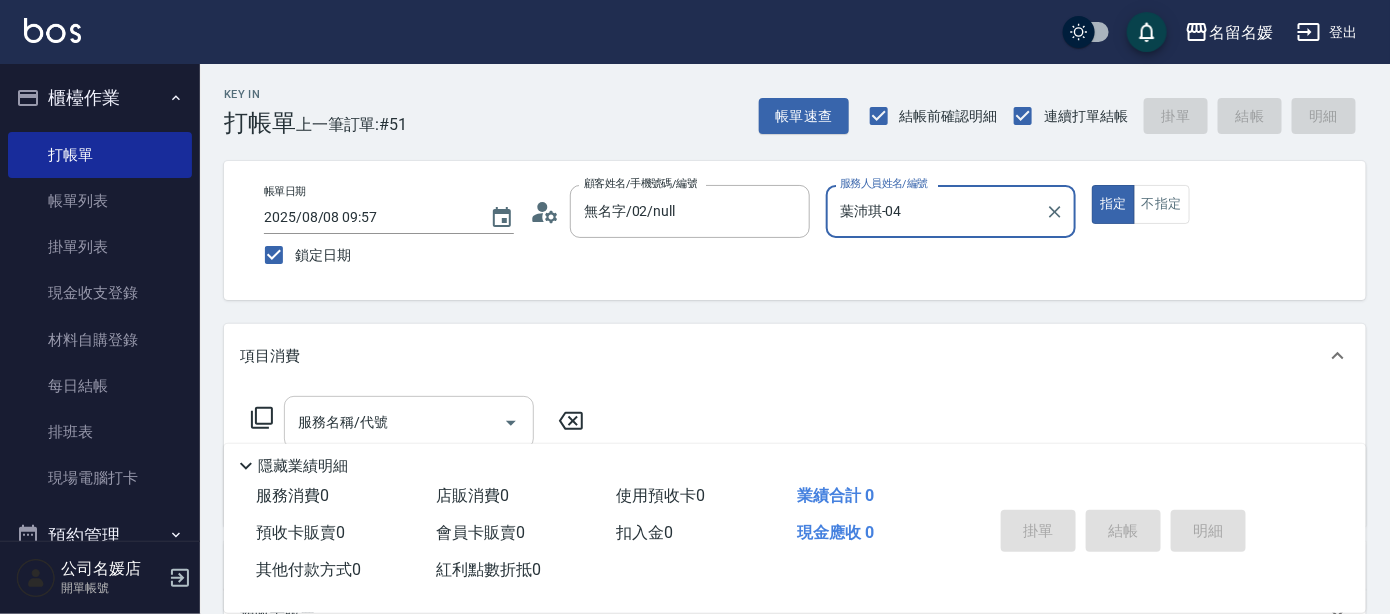 click on "服務名稱/代號" at bounding box center [394, 422] 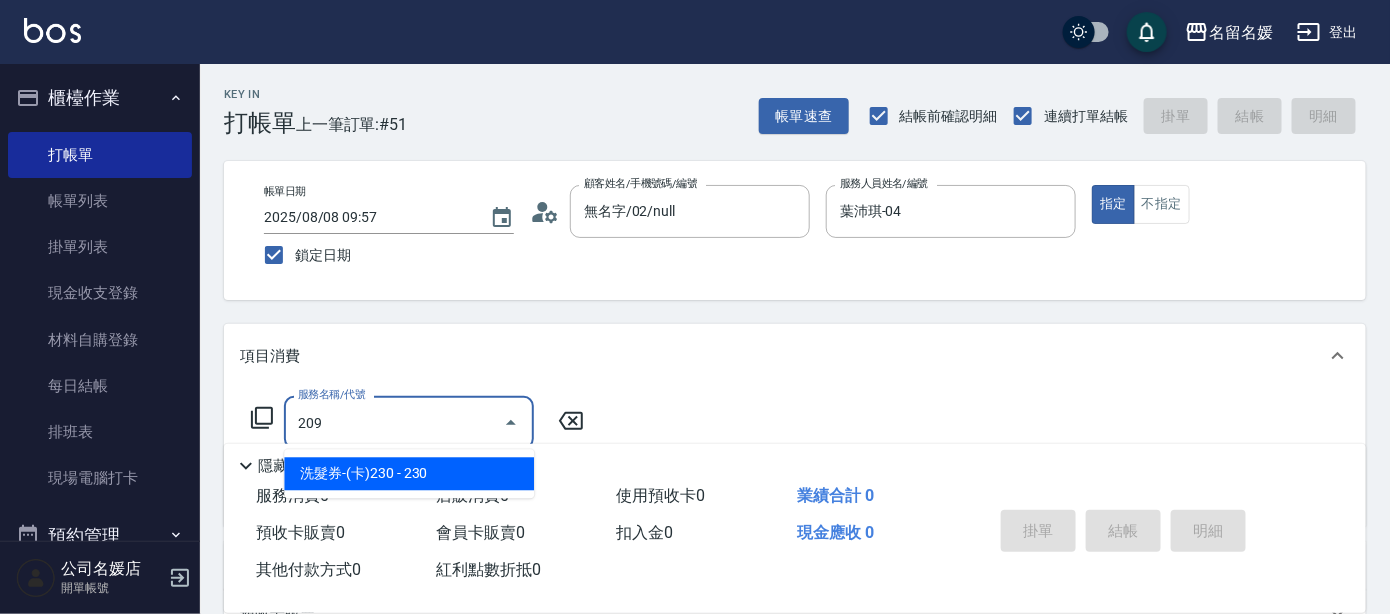 click on "洗髮券-(卡)230 - 230" at bounding box center [409, 473] 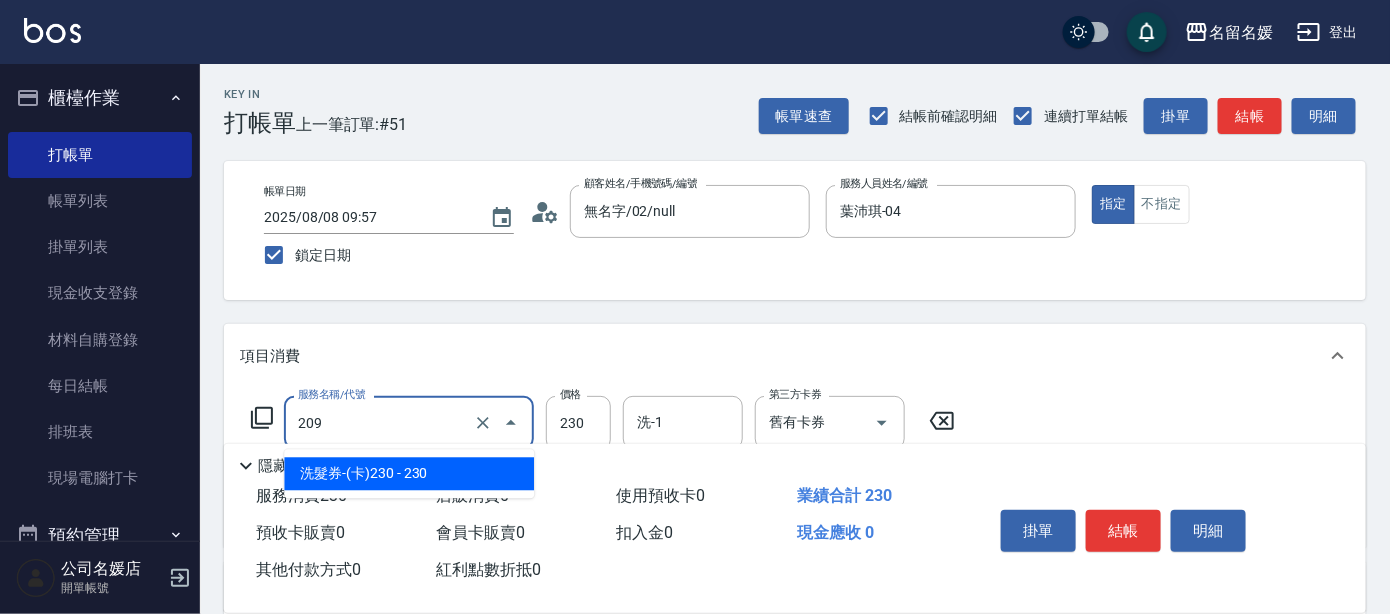 drag, startPoint x: 434, startPoint y: 418, endPoint x: 445, endPoint y: 463, distance: 46.32494 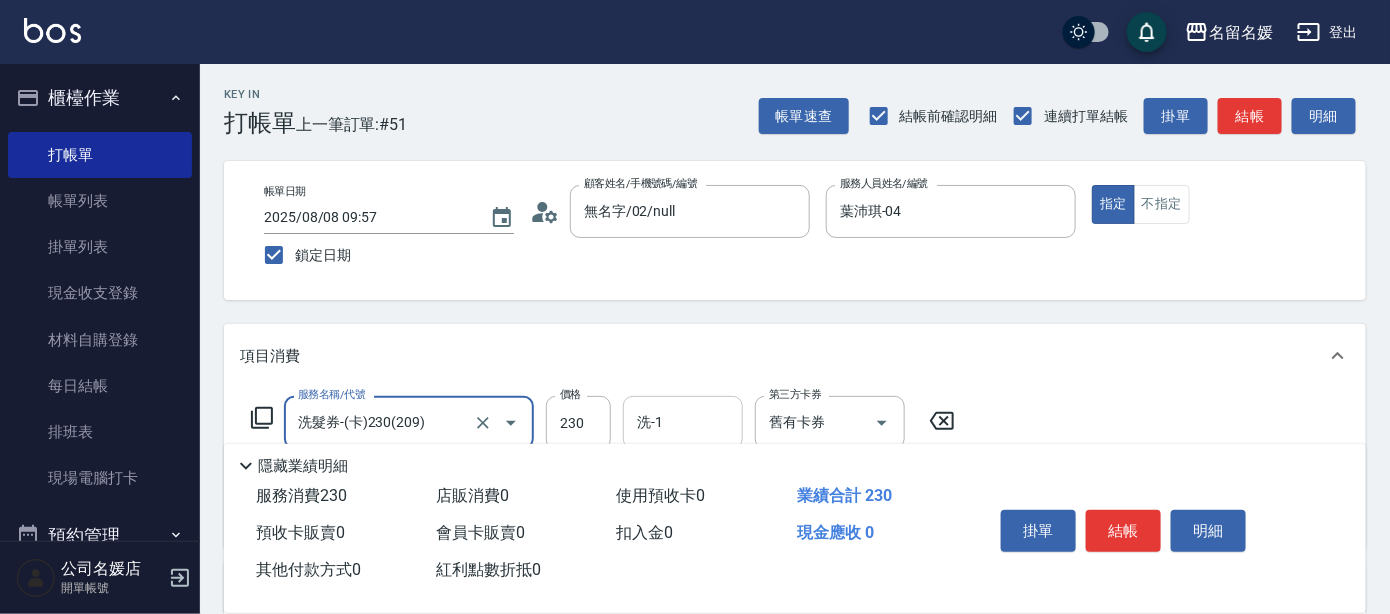 type on "洗髮券-(卡)230(209)" 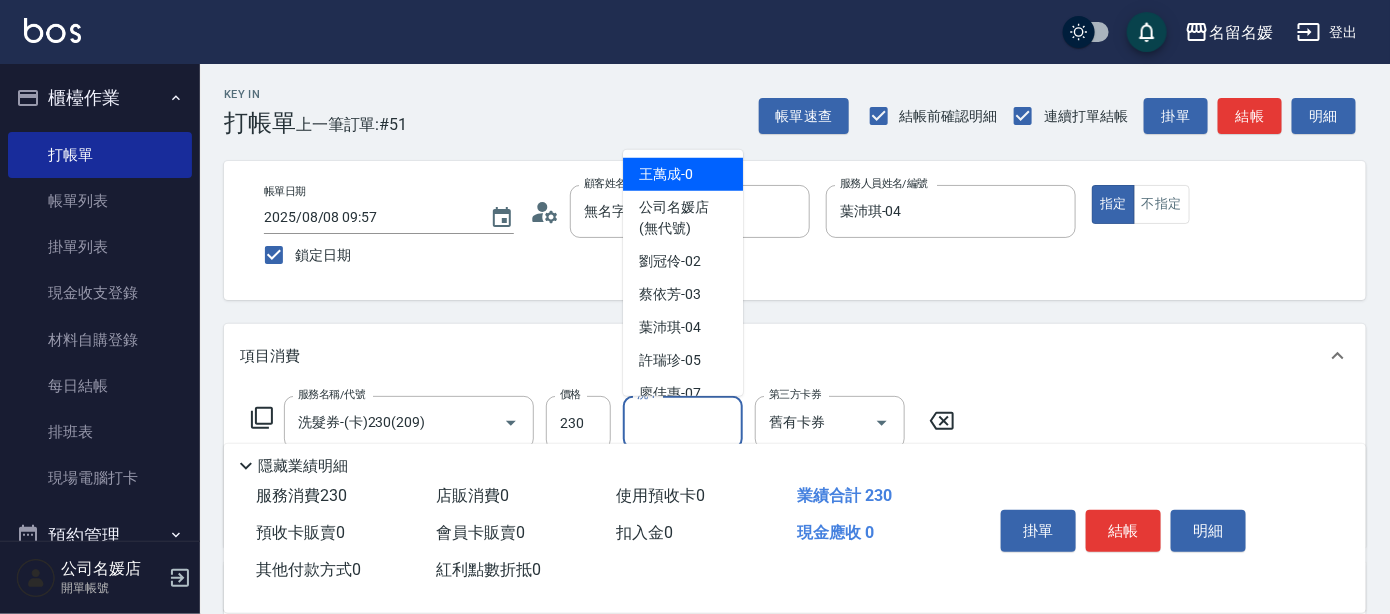 click on "洗-1" at bounding box center [683, 422] 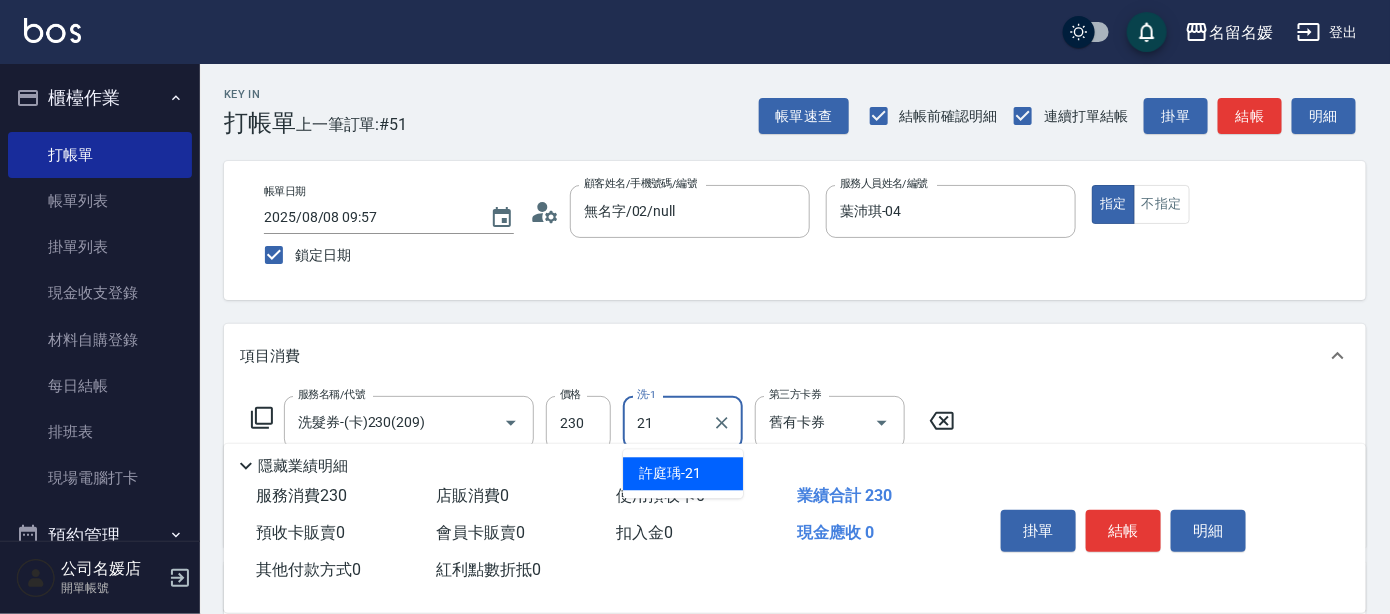 click on "許庭瑀 -21" at bounding box center [670, 473] 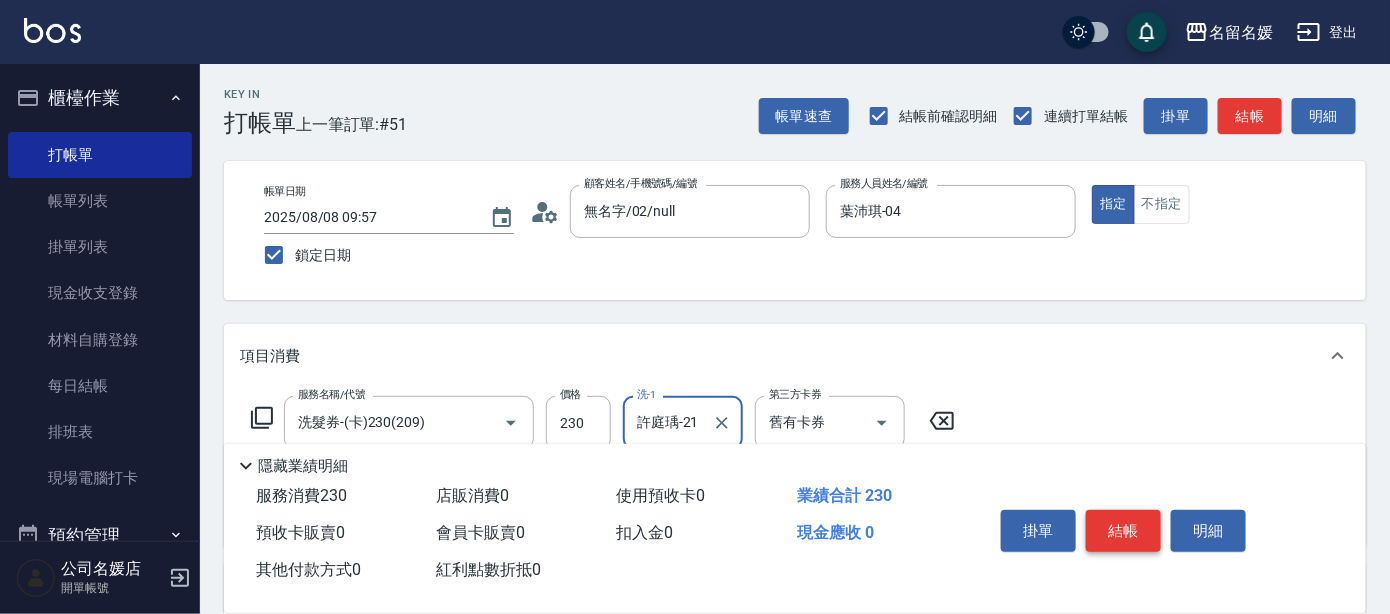 type on "許庭瑀-21" 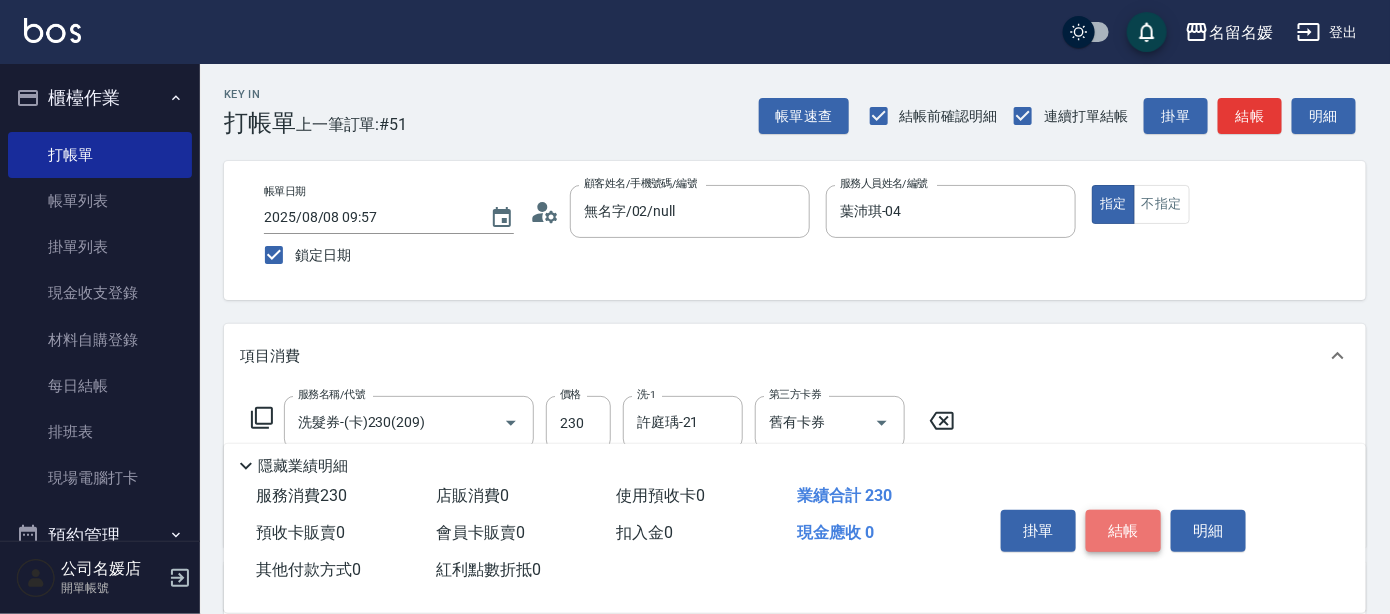 click on "結帳" at bounding box center [1123, 531] 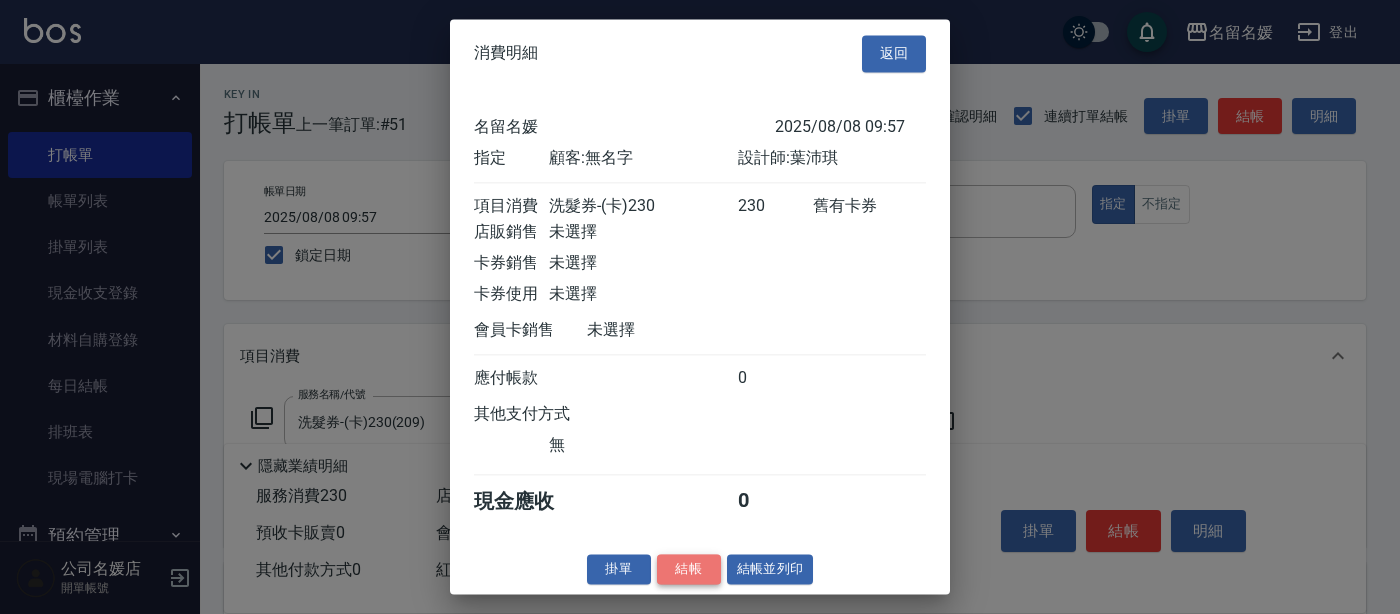 click on "結帳" at bounding box center (689, 569) 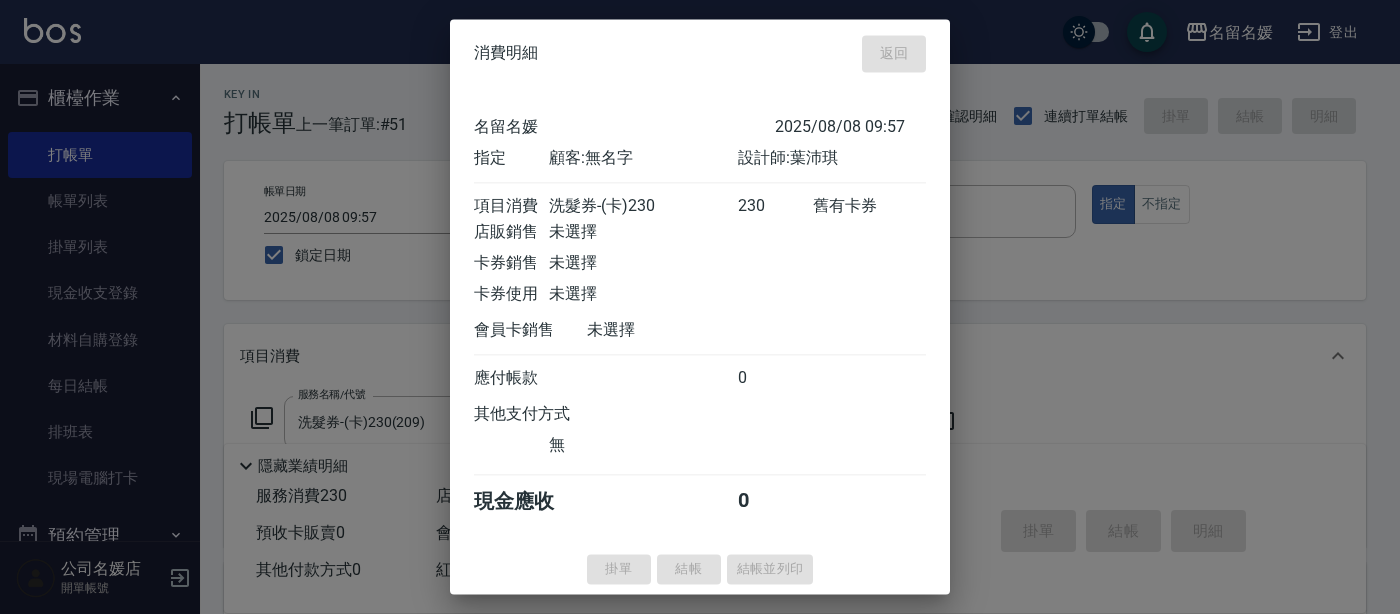 type 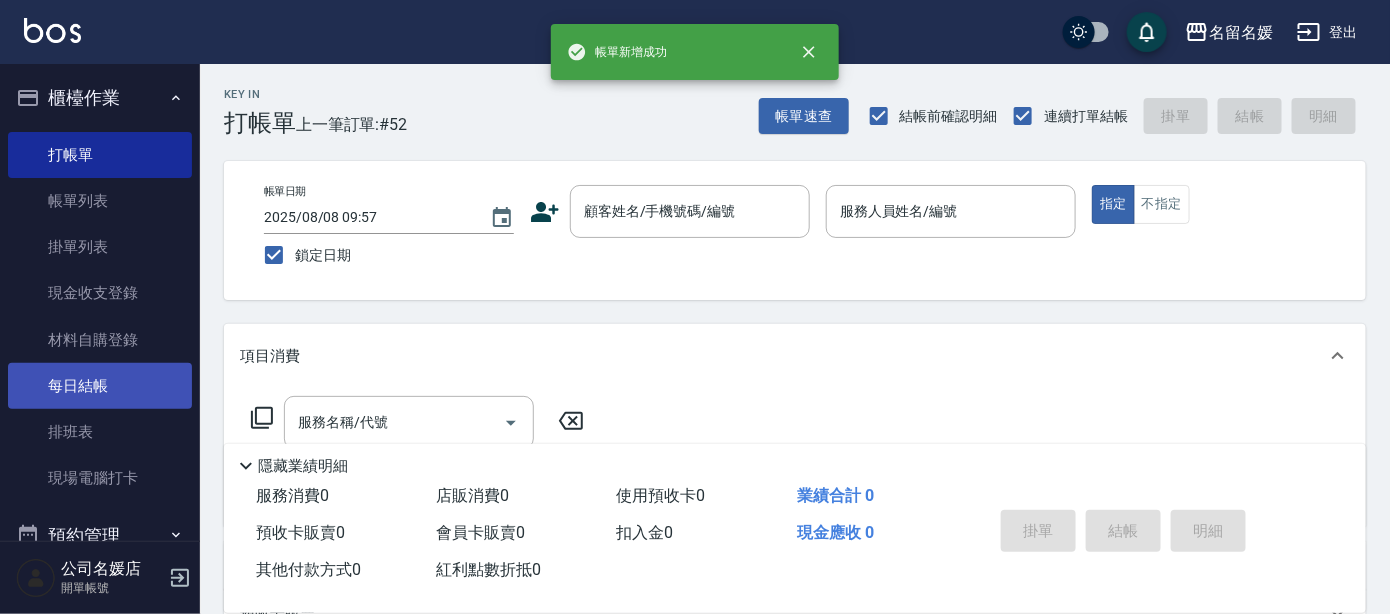 click on "每日結帳" at bounding box center (100, 386) 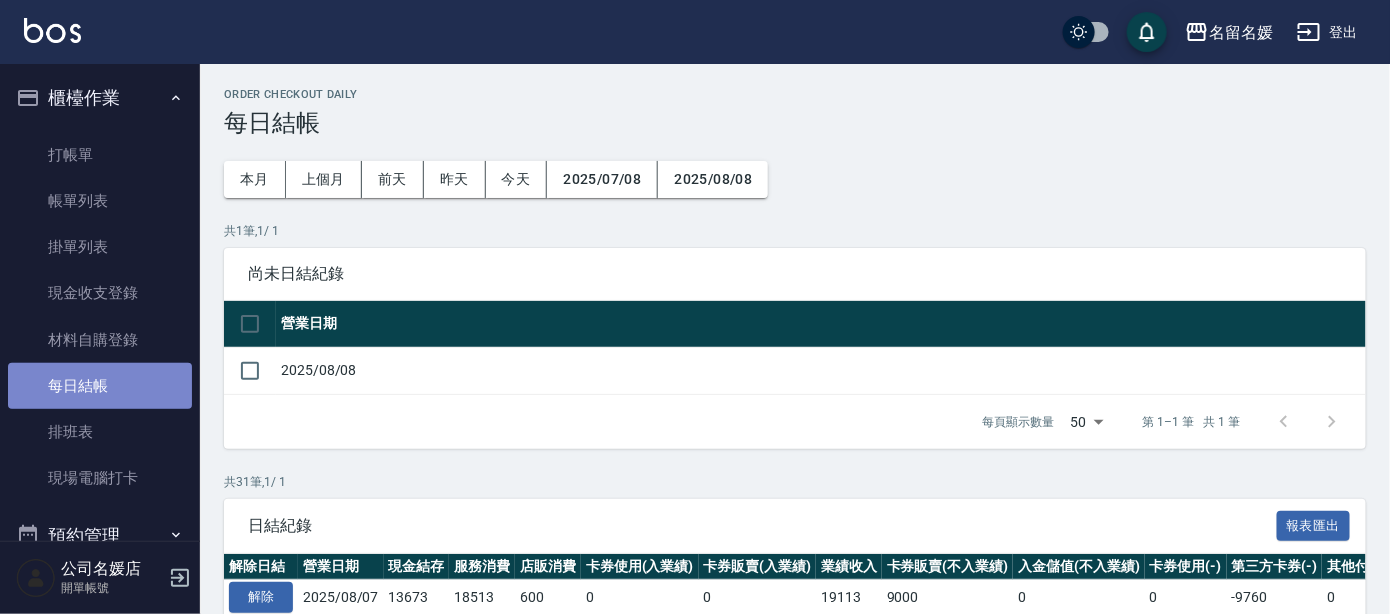 click on "每日結帳" at bounding box center (100, 386) 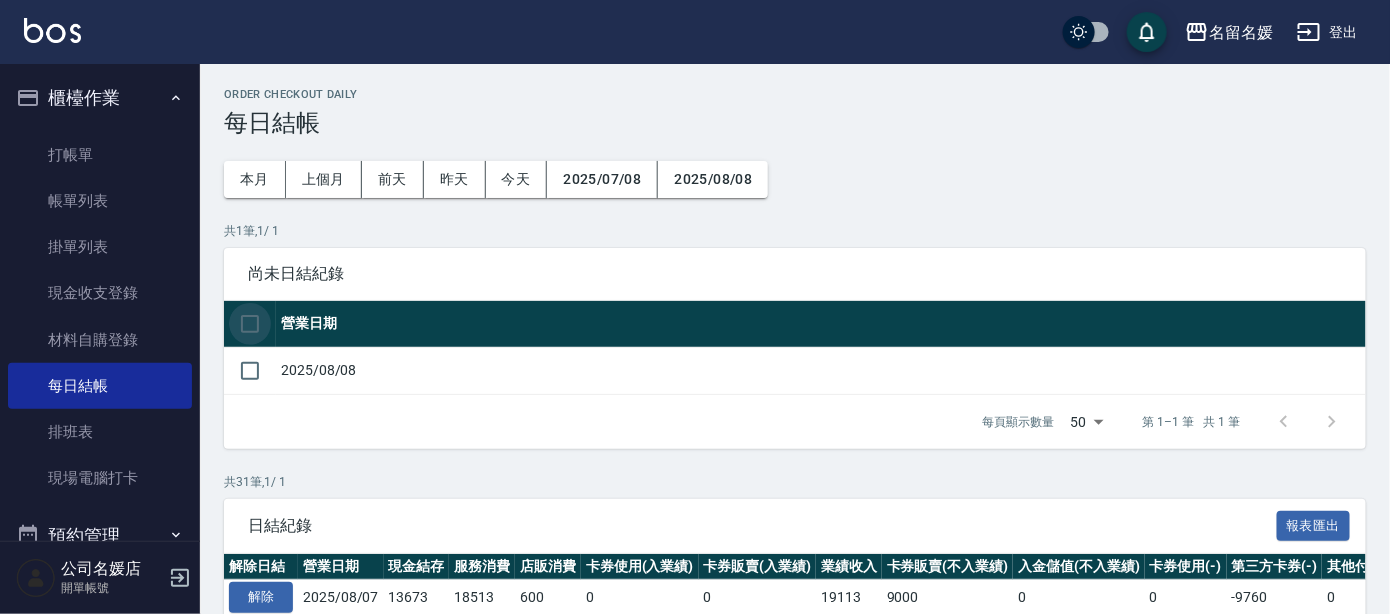 click at bounding box center [250, 324] 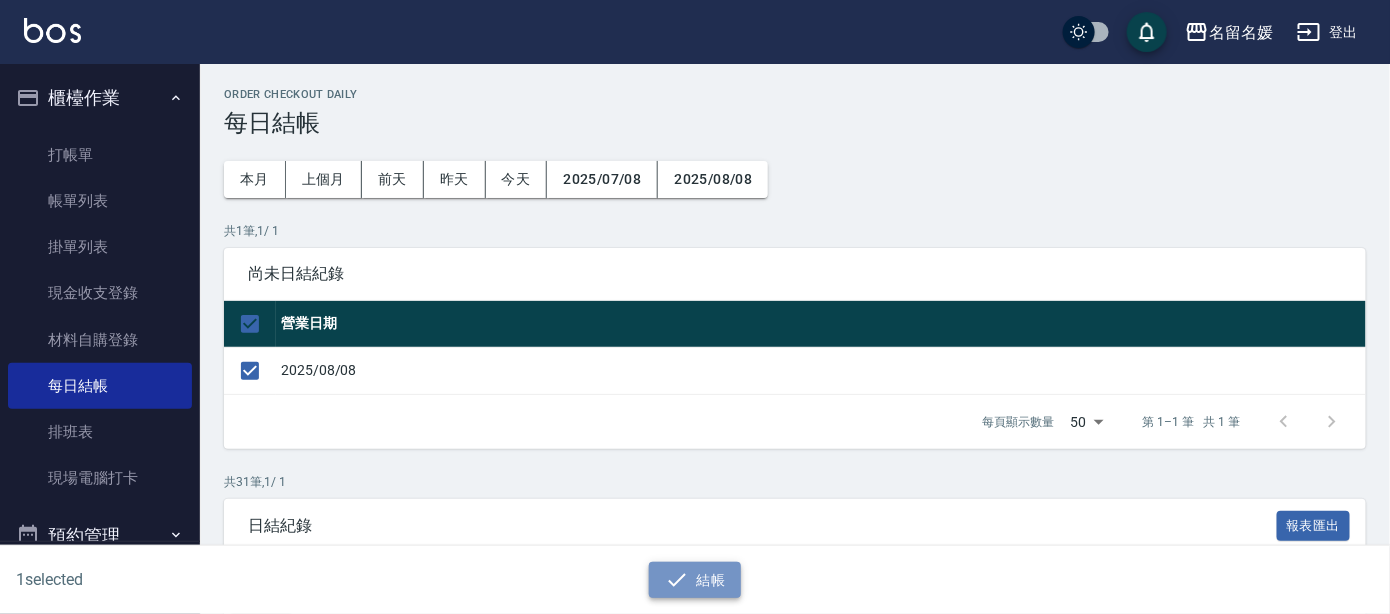 click 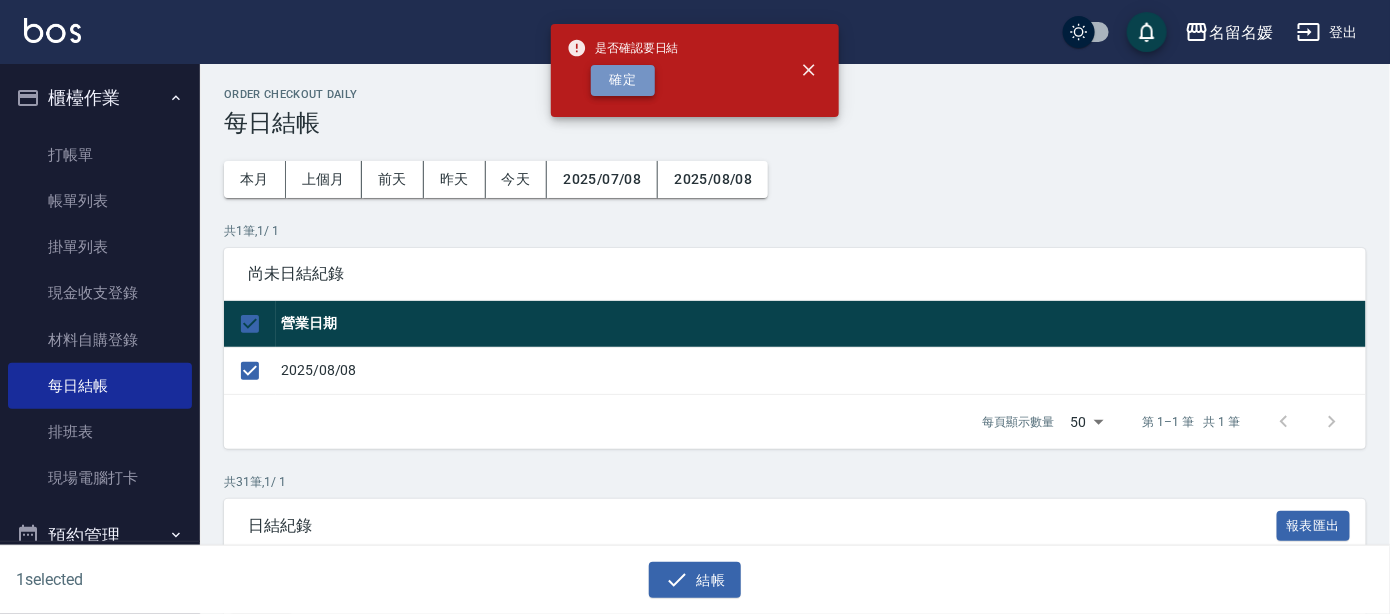 click on "確定" at bounding box center (623, 80) 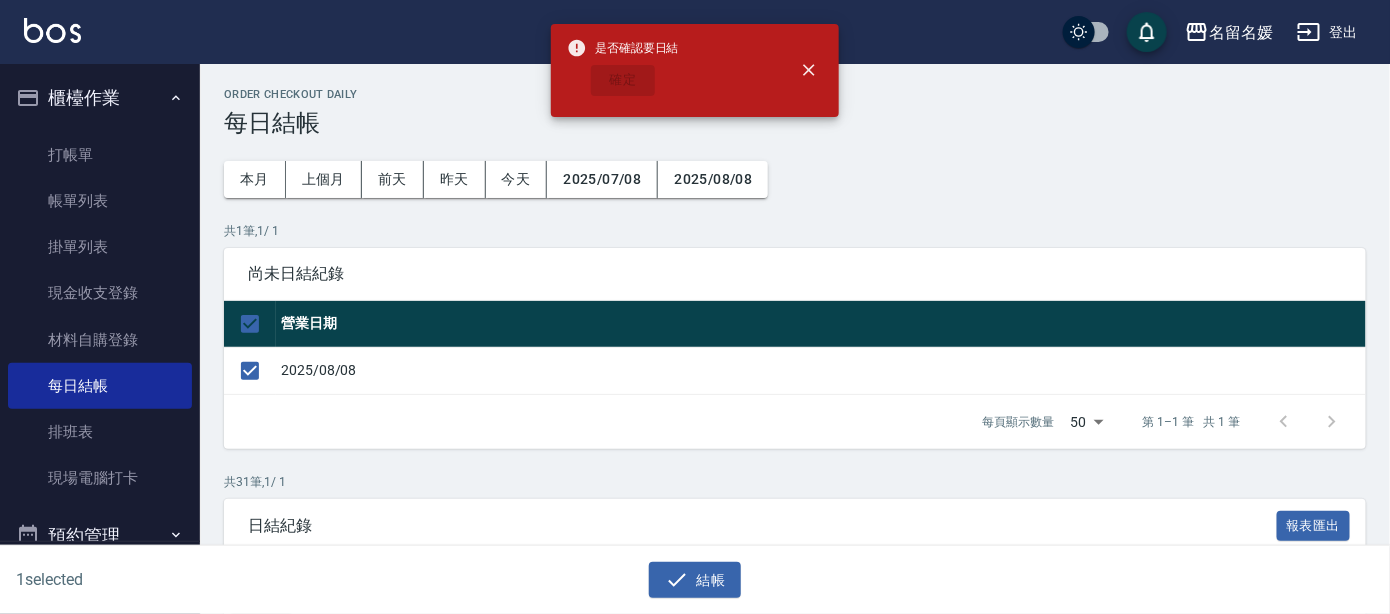 checkbox on "false" 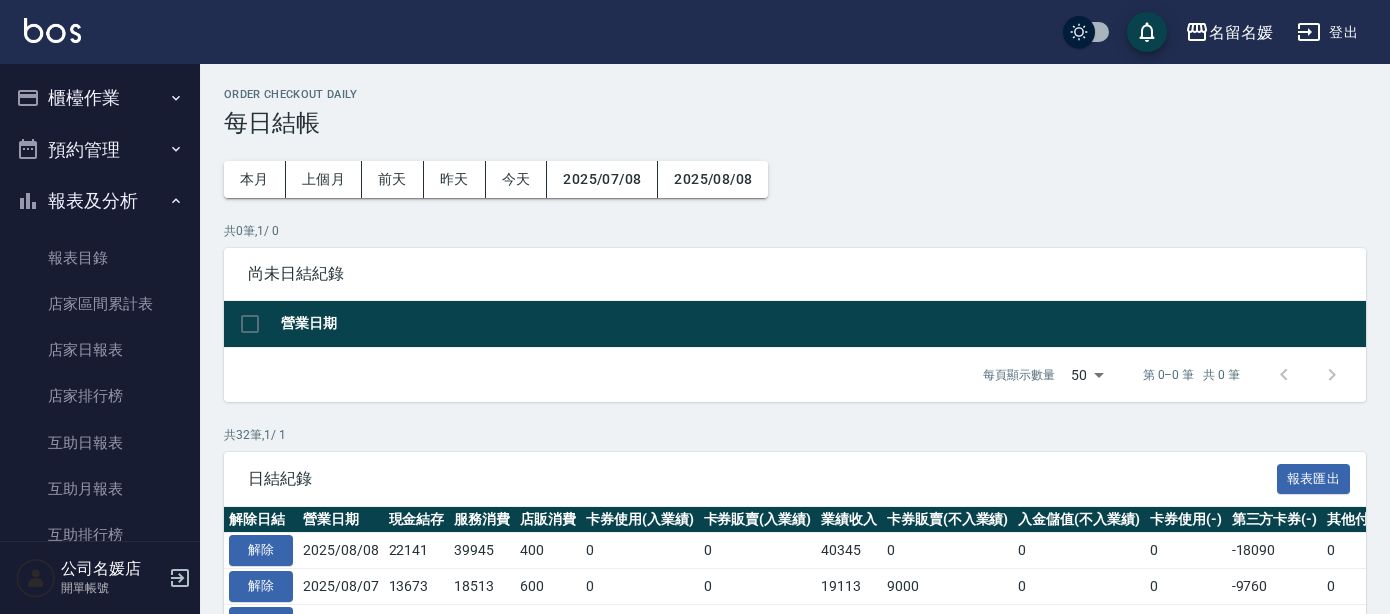 scroll, scrollTop: 0, scrollLeft: 0, axis: both 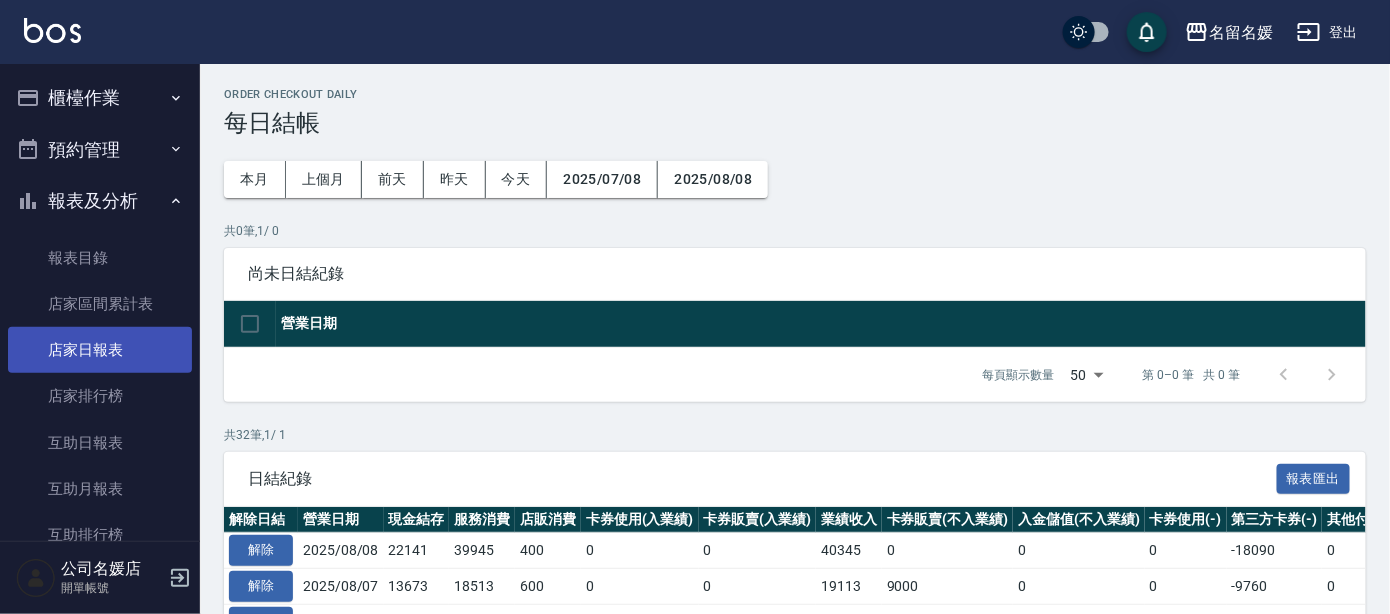 click on "店家日報表" at bounding box center [100, 350] 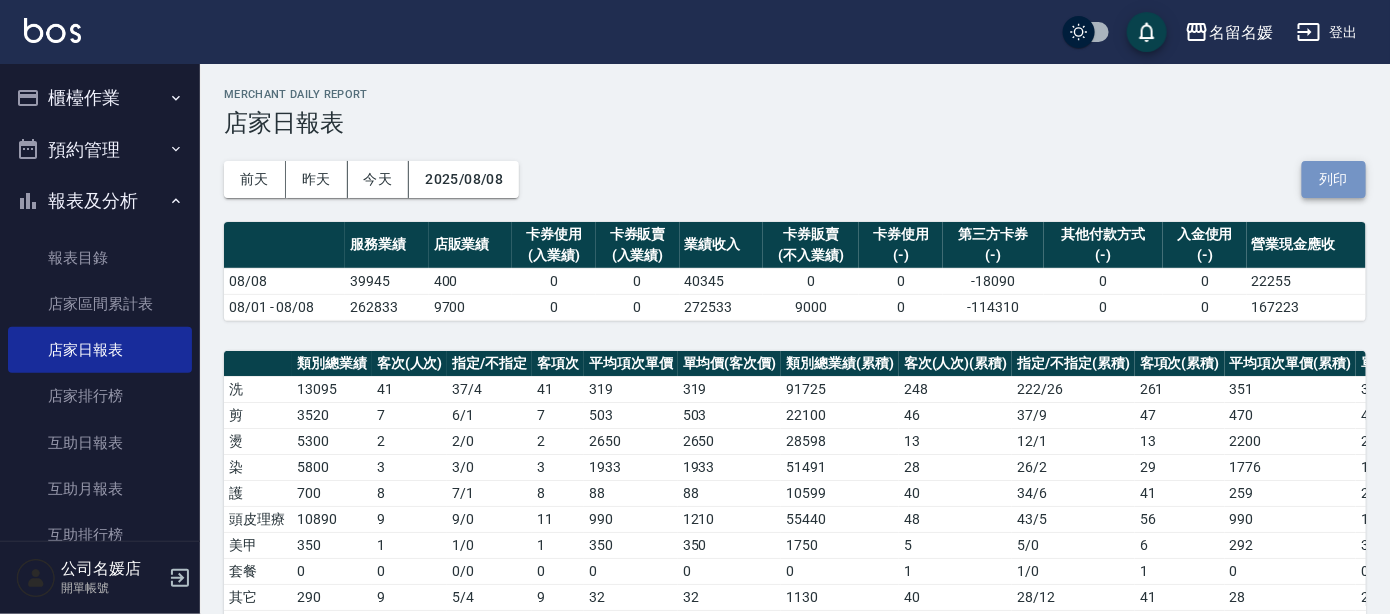 click on "列印" at bounding box center (1334, 179) 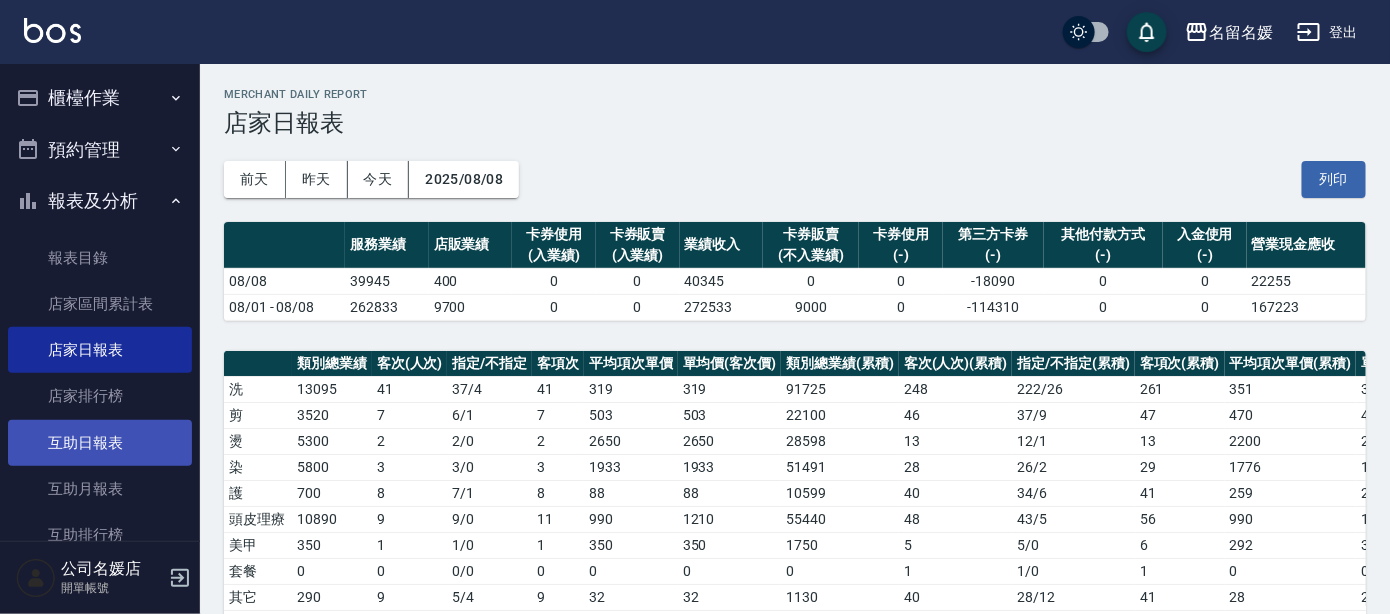 click on "互助日報表" at bounding box center [100, 443] 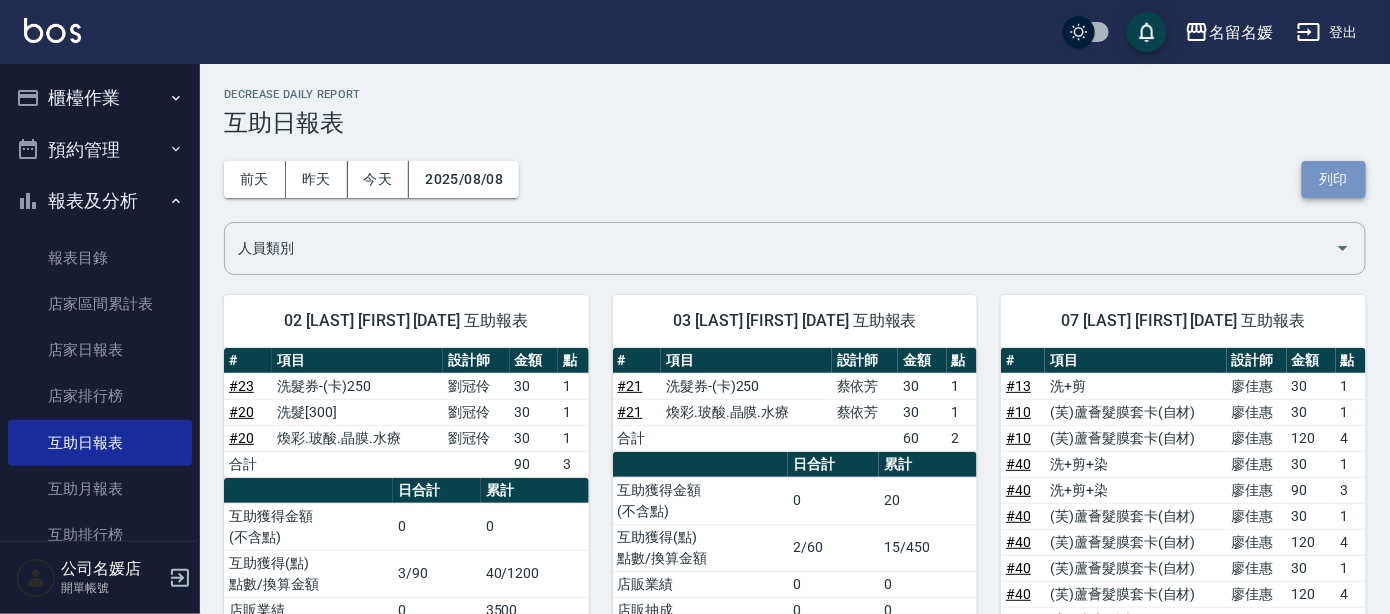 click on "列印" at bounding box center [1334, 179] 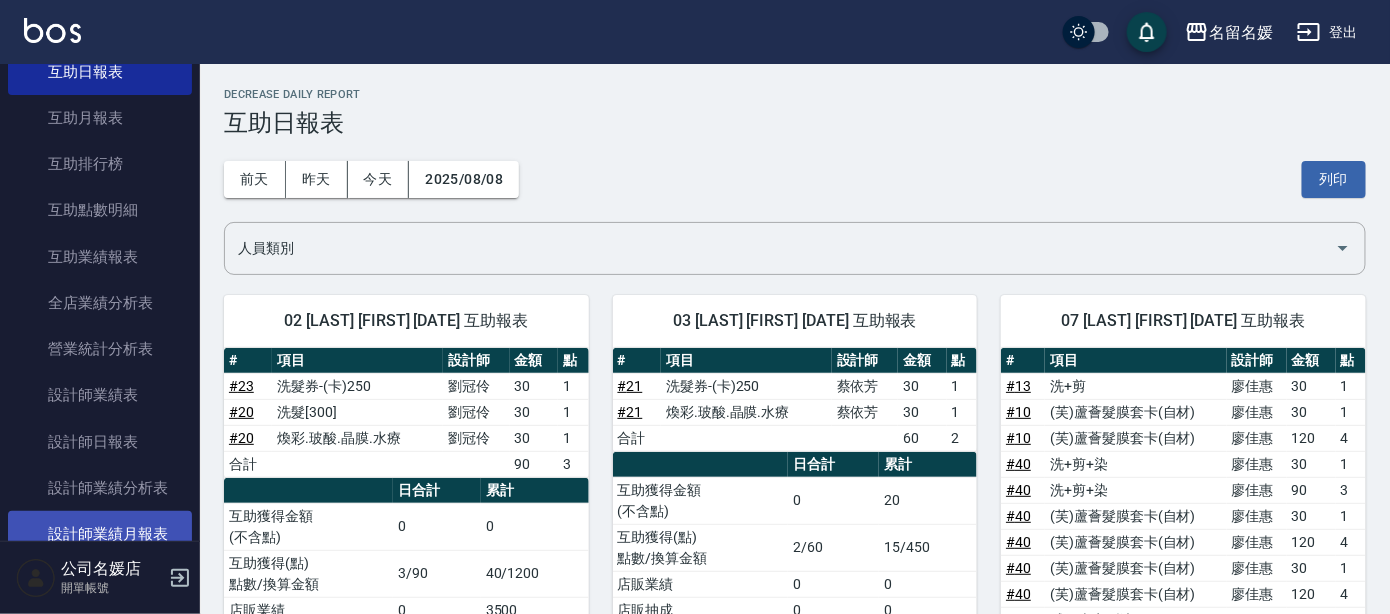 scroll, scrollTop: 454, scrollLeft: 0, axis: vertical 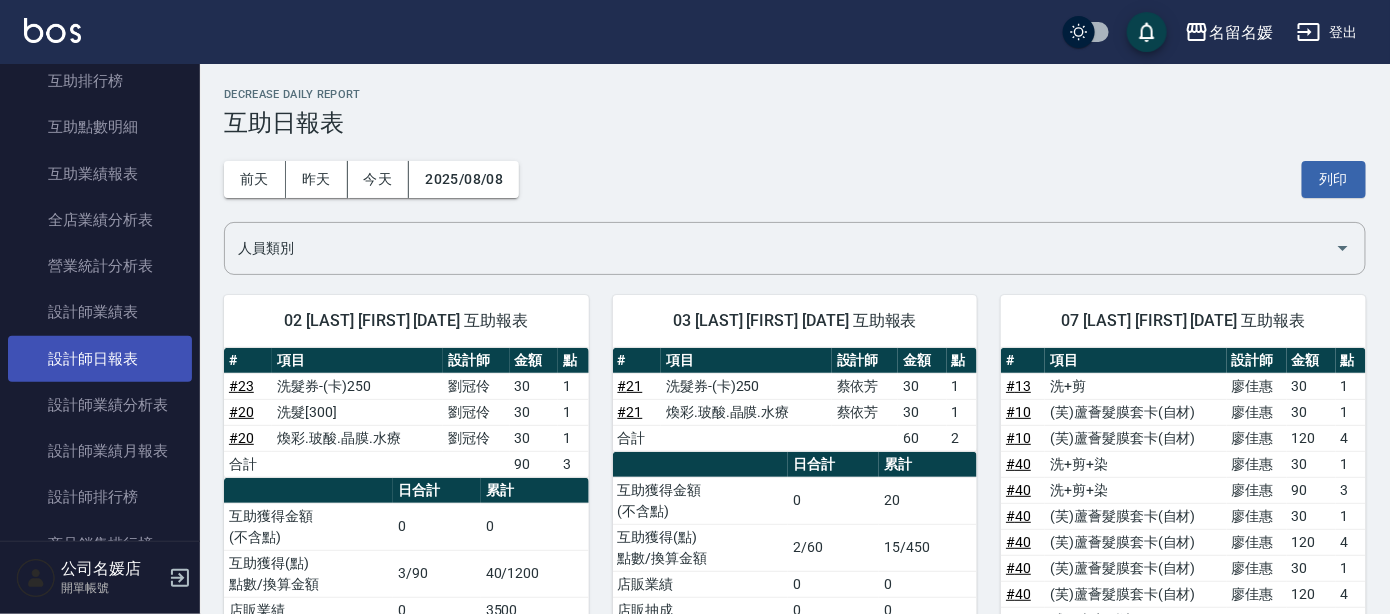 click on "設計師日報表" at bounding box center [100, 359] 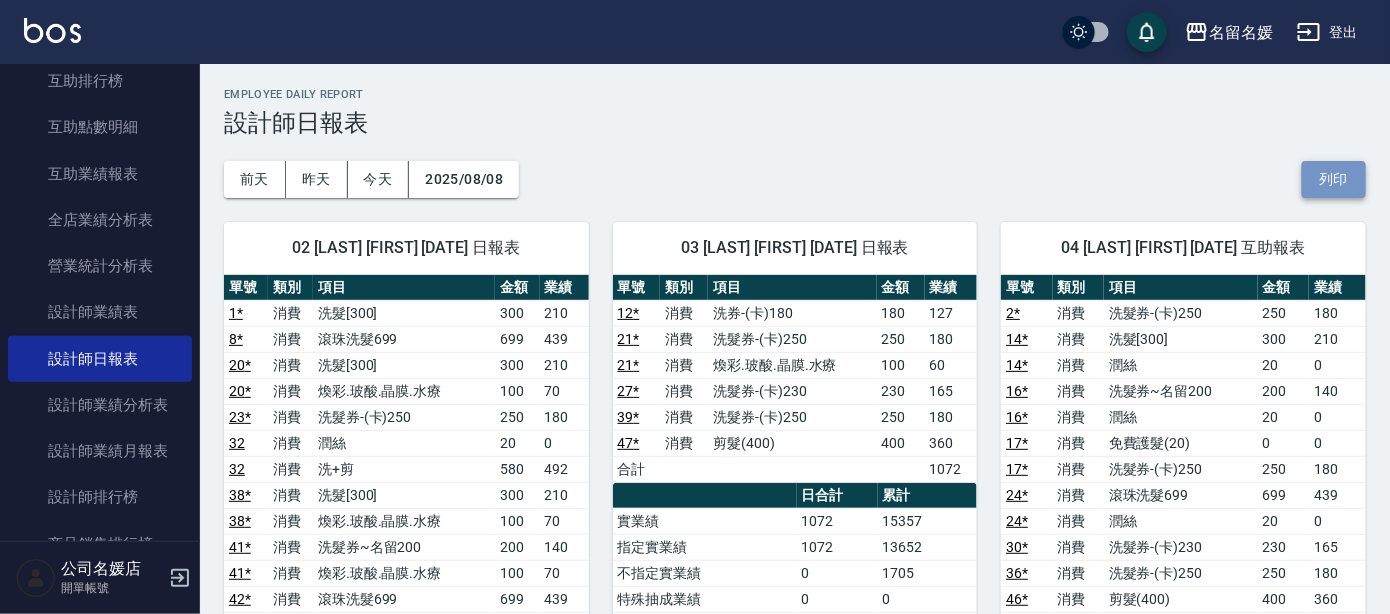 click on "列印" at bounding box center [1334, 179] 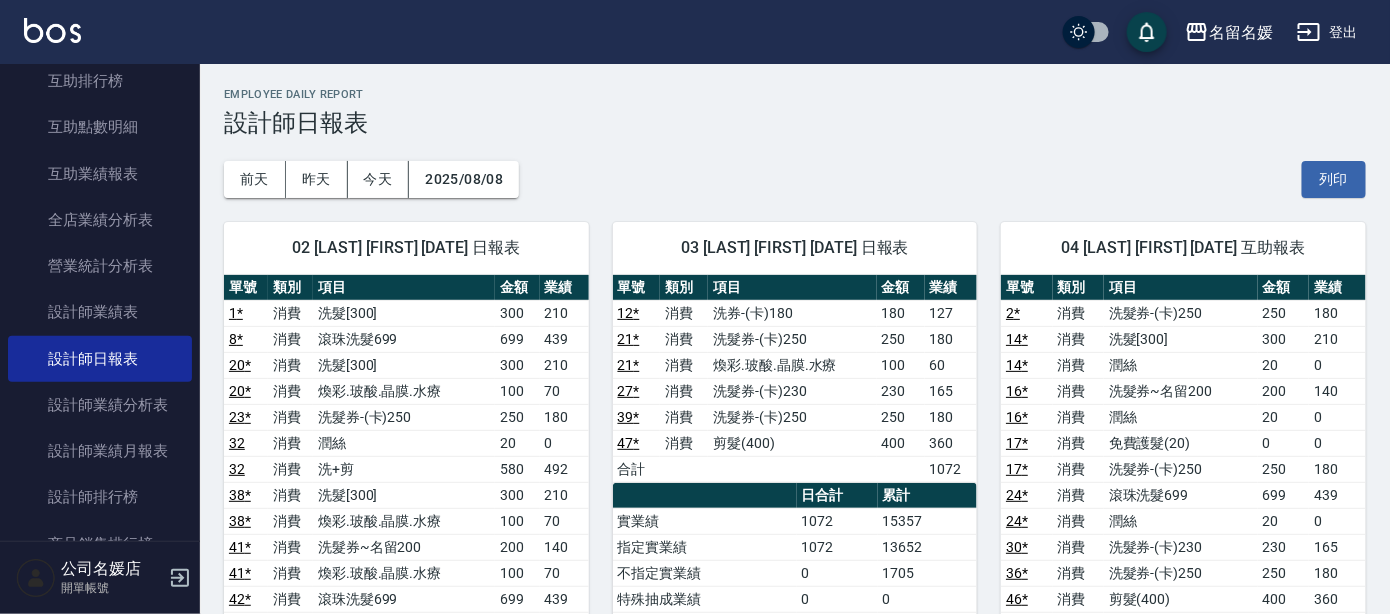 click on "互助日報表" at bounding box center (100, -11) 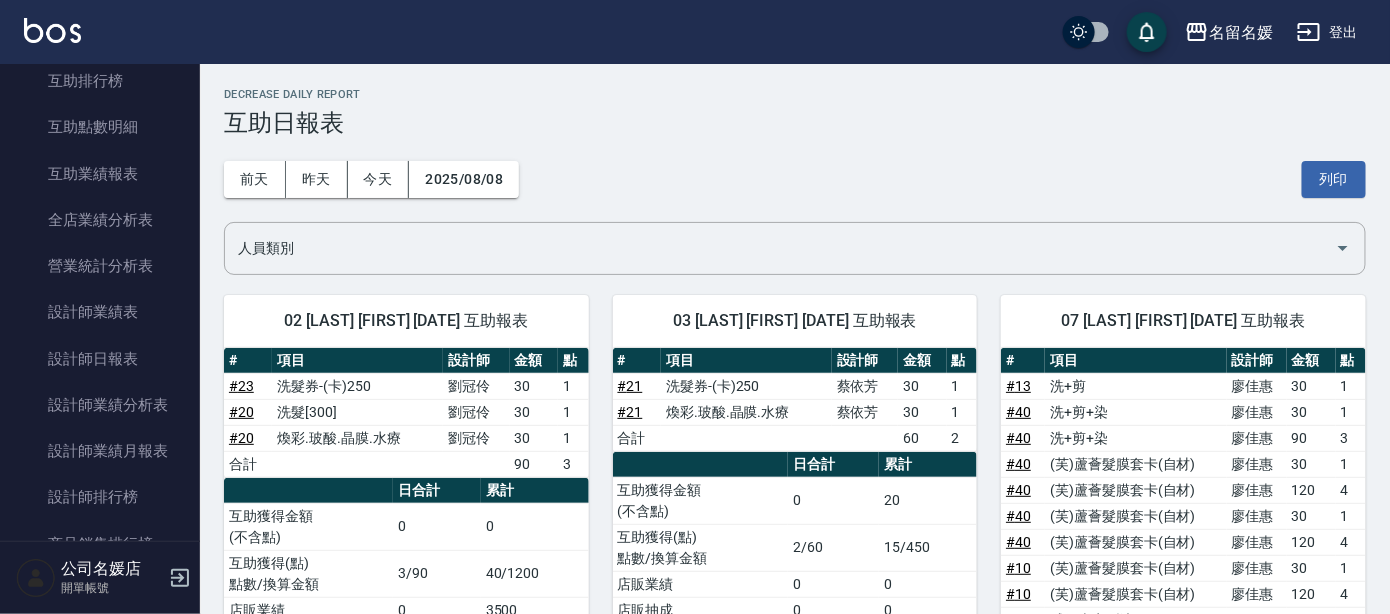 scroll, scrollTop: 90, scrollLeft: 0, axis: vertical 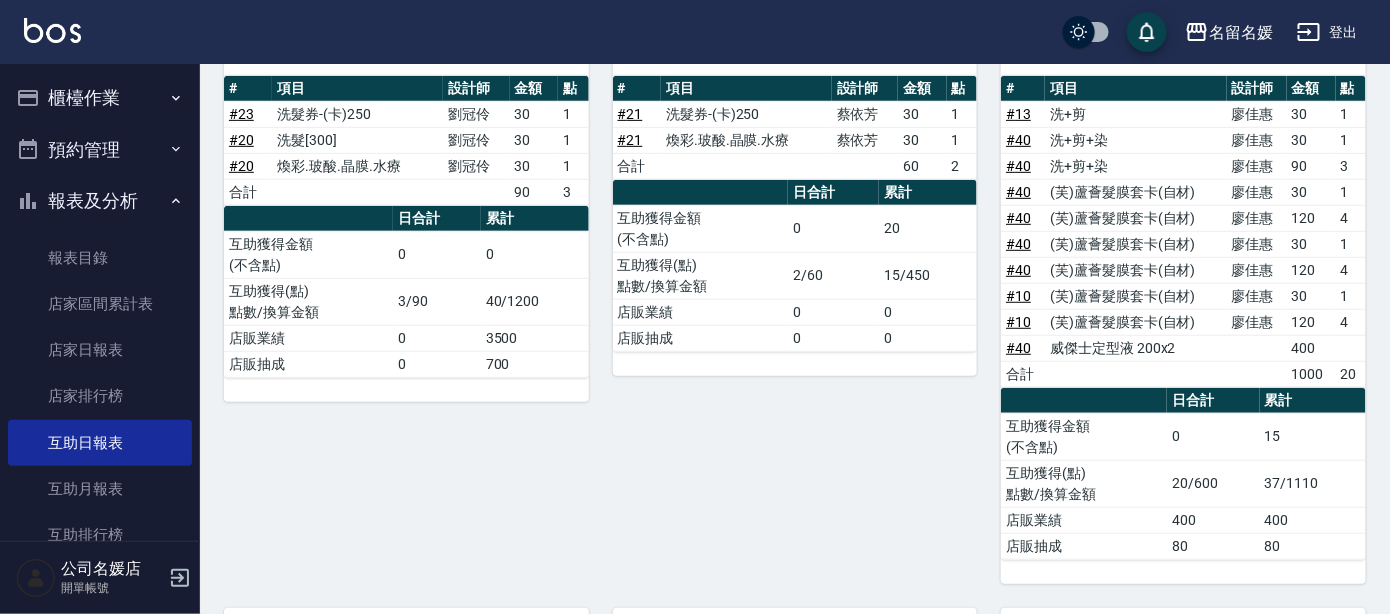 click on "櫃檯作業" at bounding box center [100, 98] 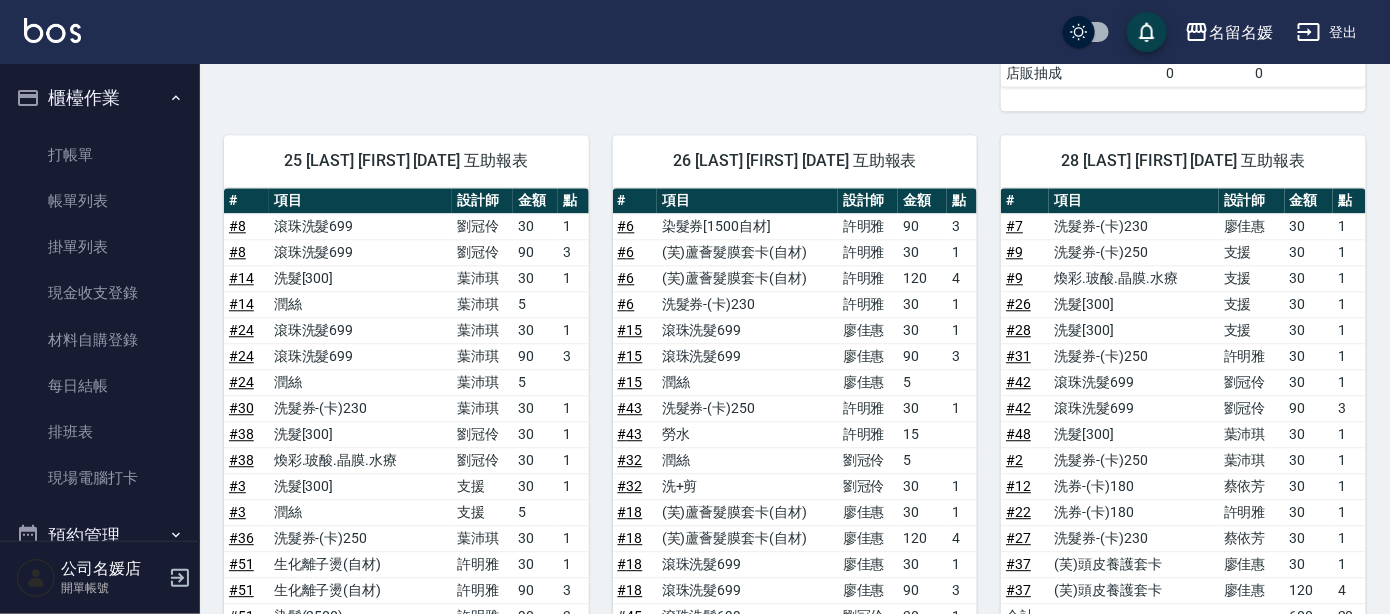 scroll, scrollTop: 1363, scrollLeft: 0, axis: vertical 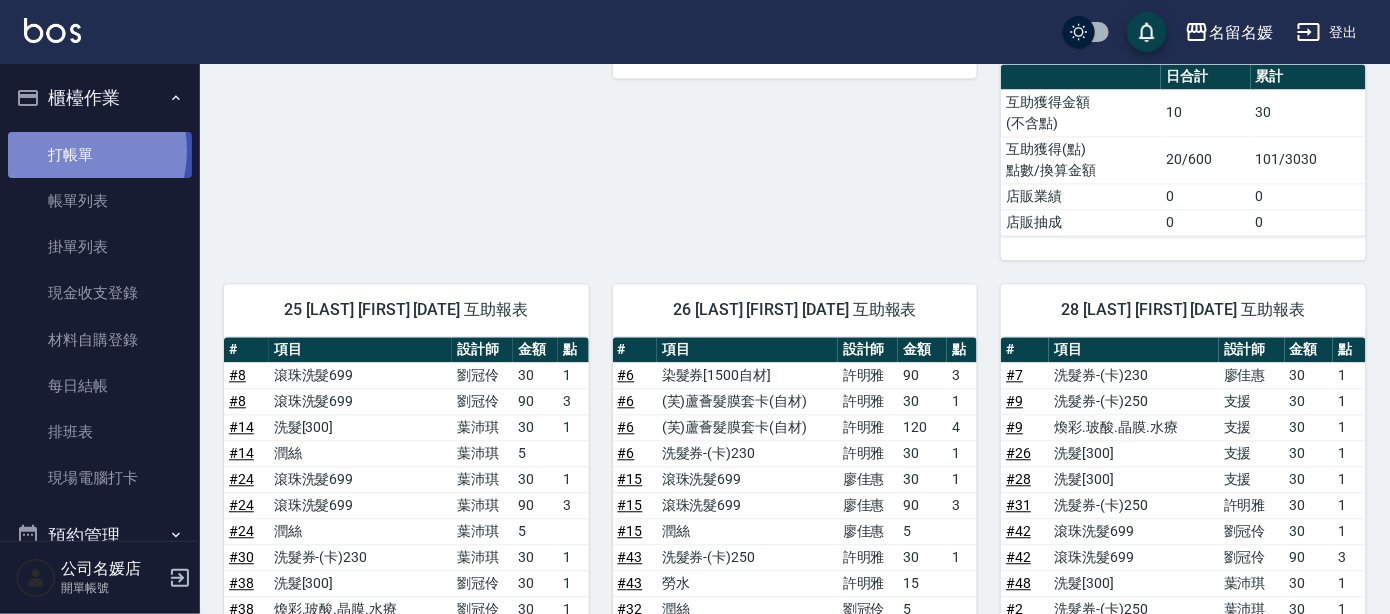 click on "打帳單" at bounding box center (100, 155) 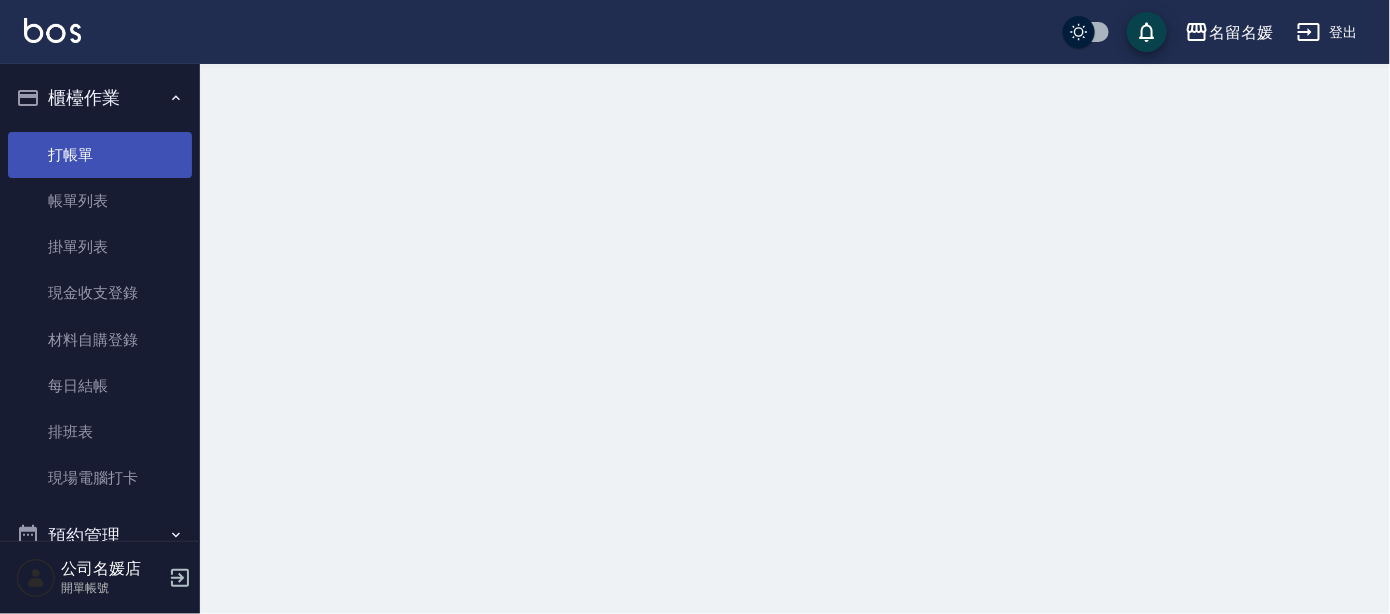 scroll, scrollTop: 0, scrollLeft: 0, axis: both 